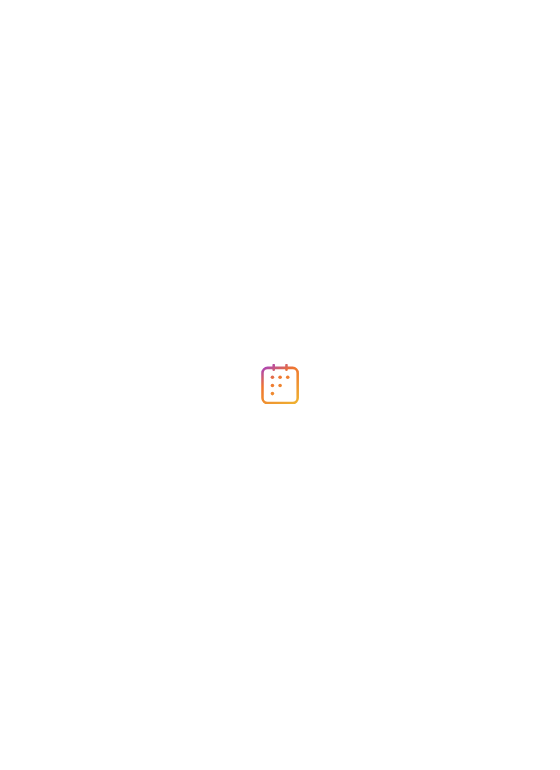 scroll, scrollTop: 0, scrollLeft: 0, axis: both 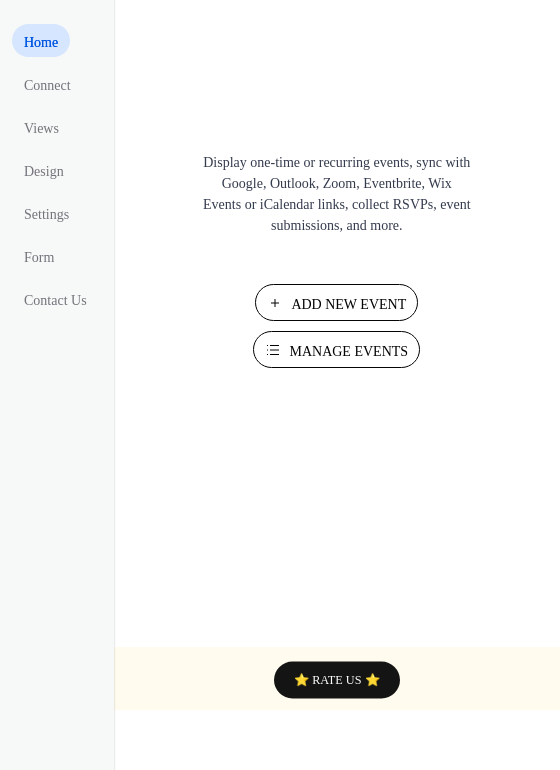 click on "Add New Event" at bounding box center (351, 304) 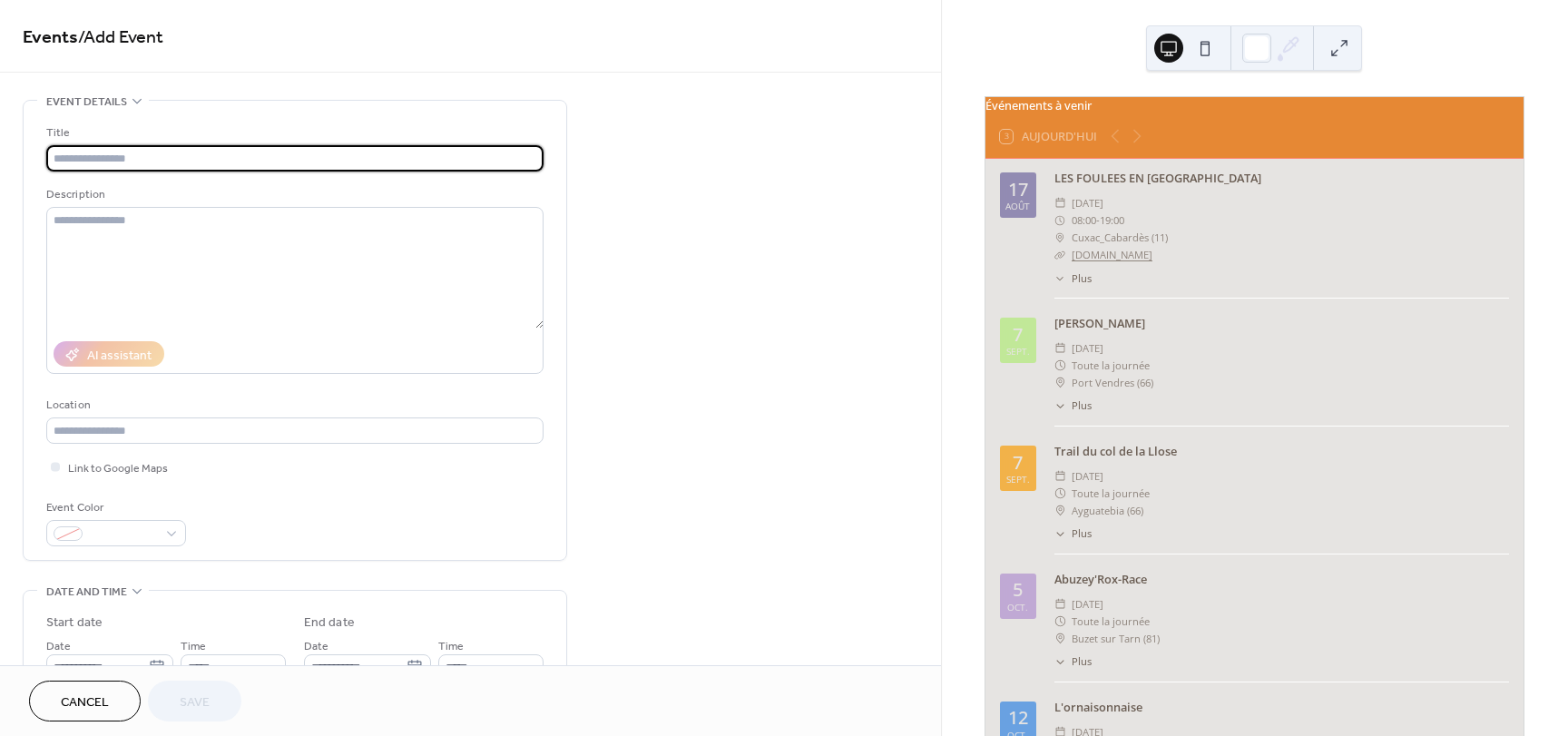 scroll, scrollTop: 0, scrollLeft: 0, axis: both 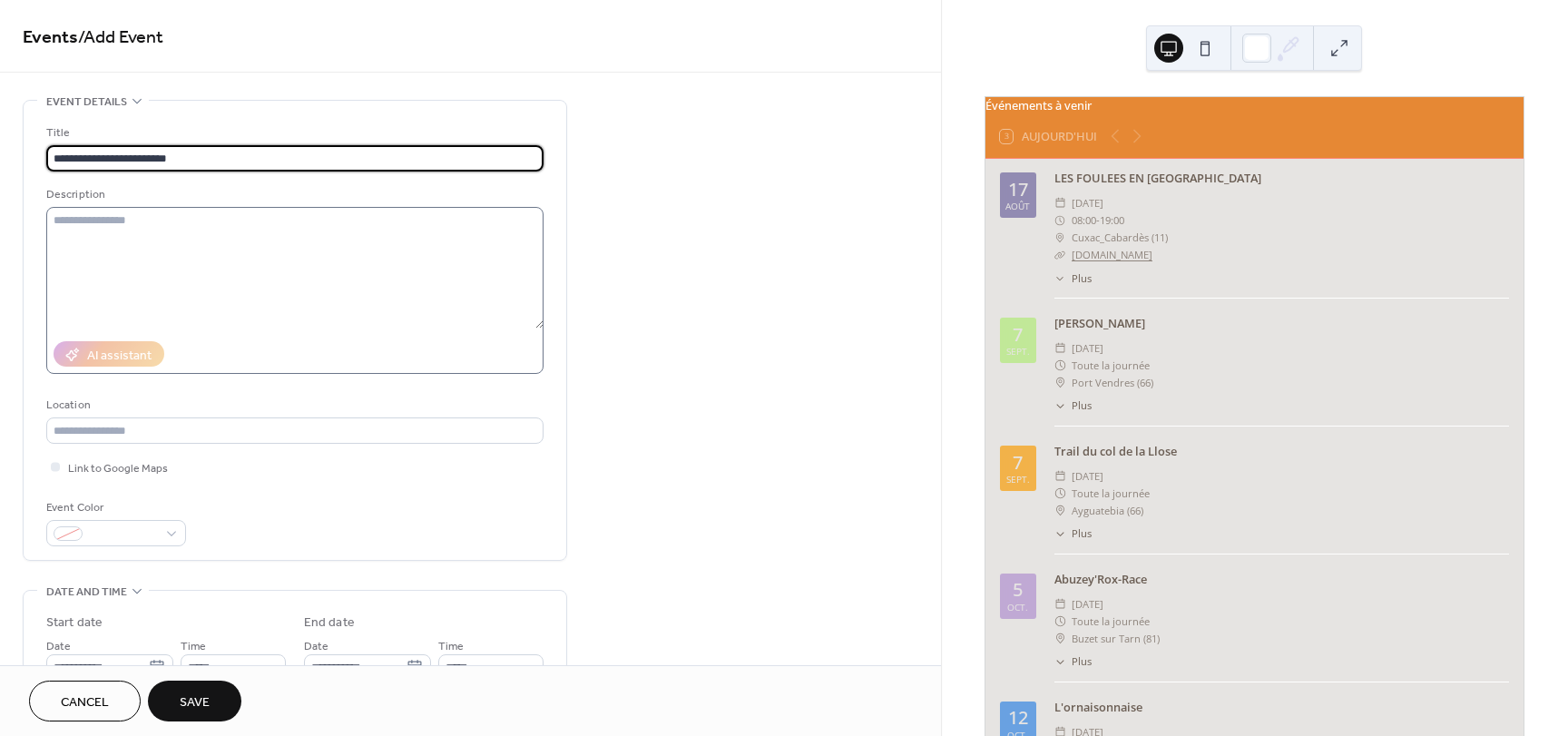 type on "**********" 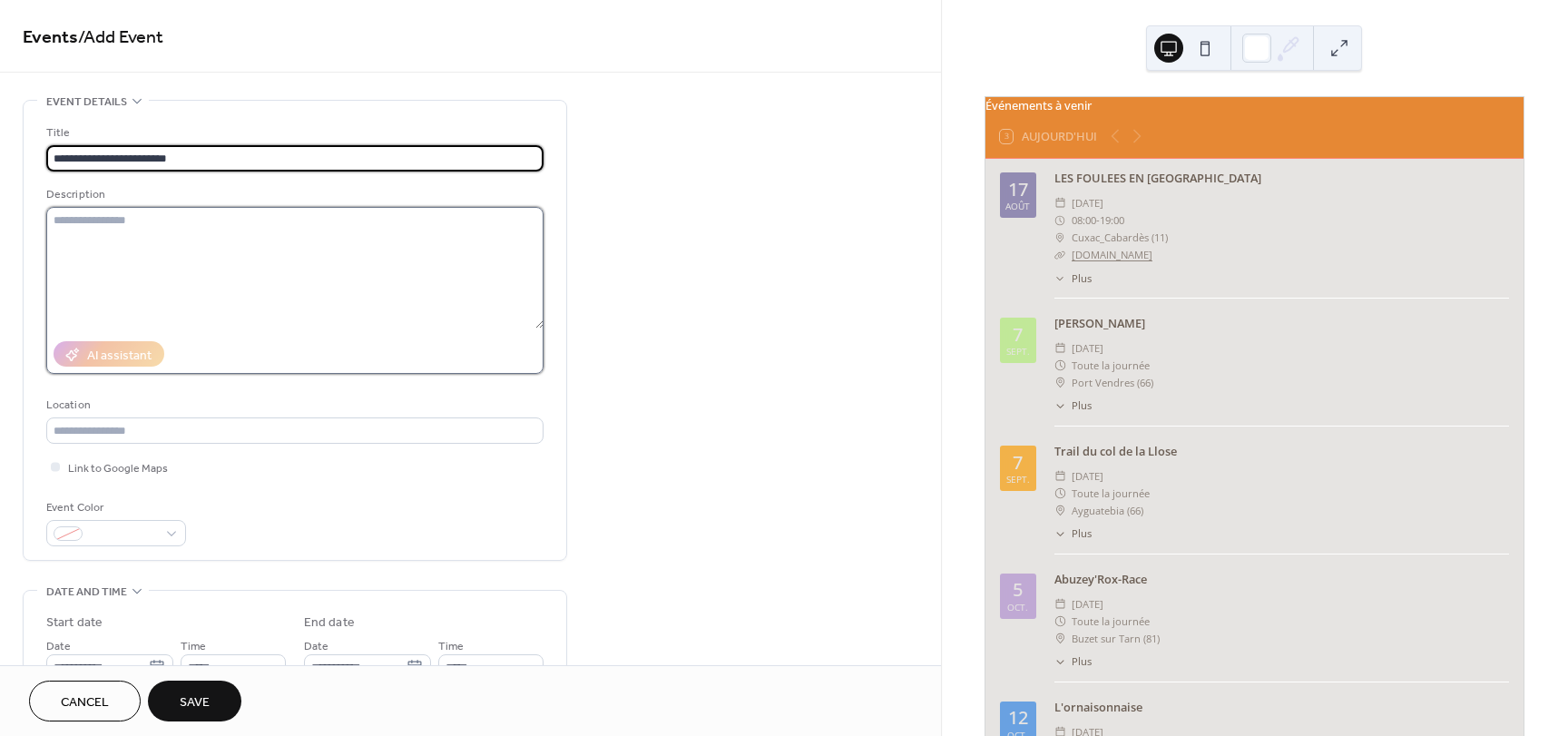click at bounding box center (295, 268) 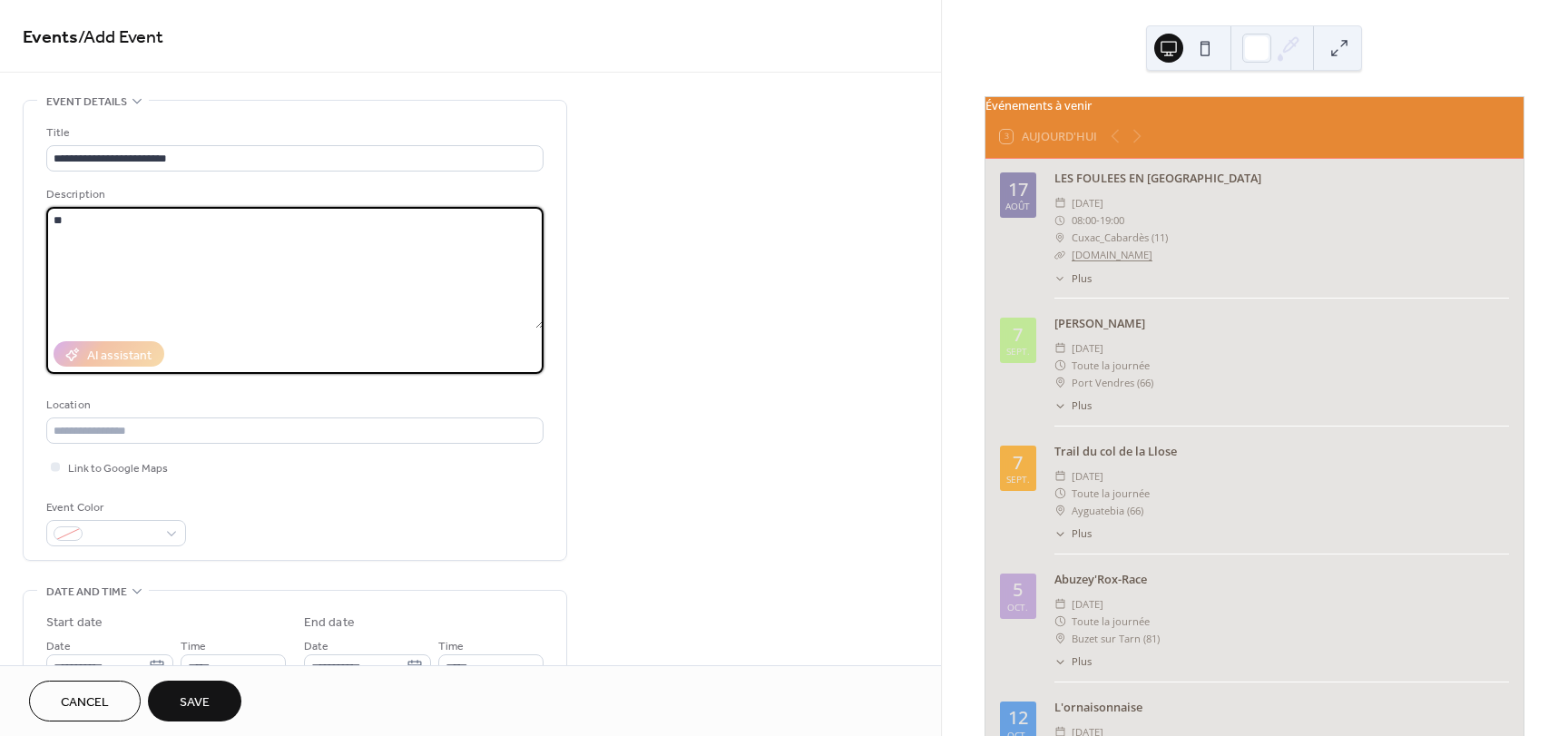 type on "*" 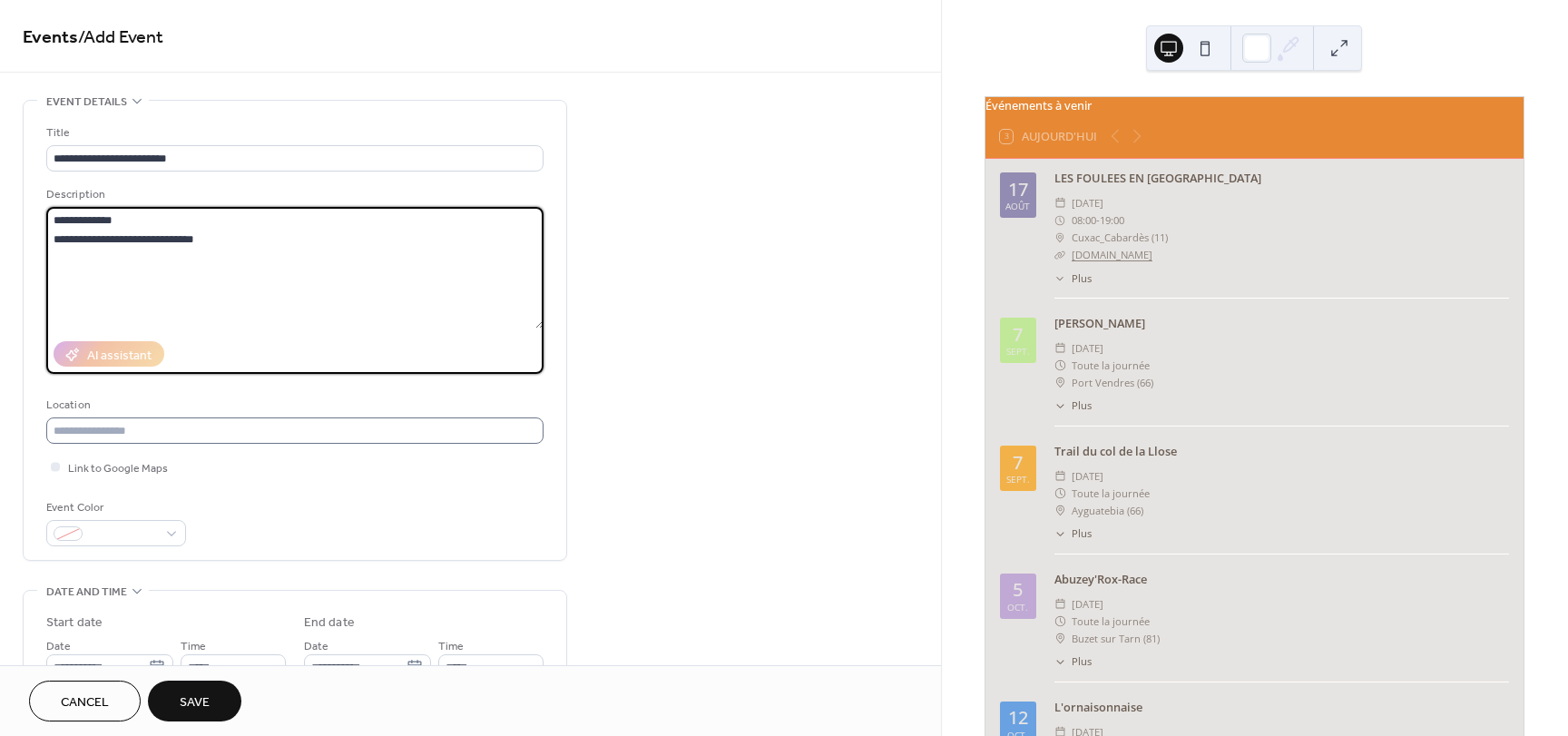 type on "**********" 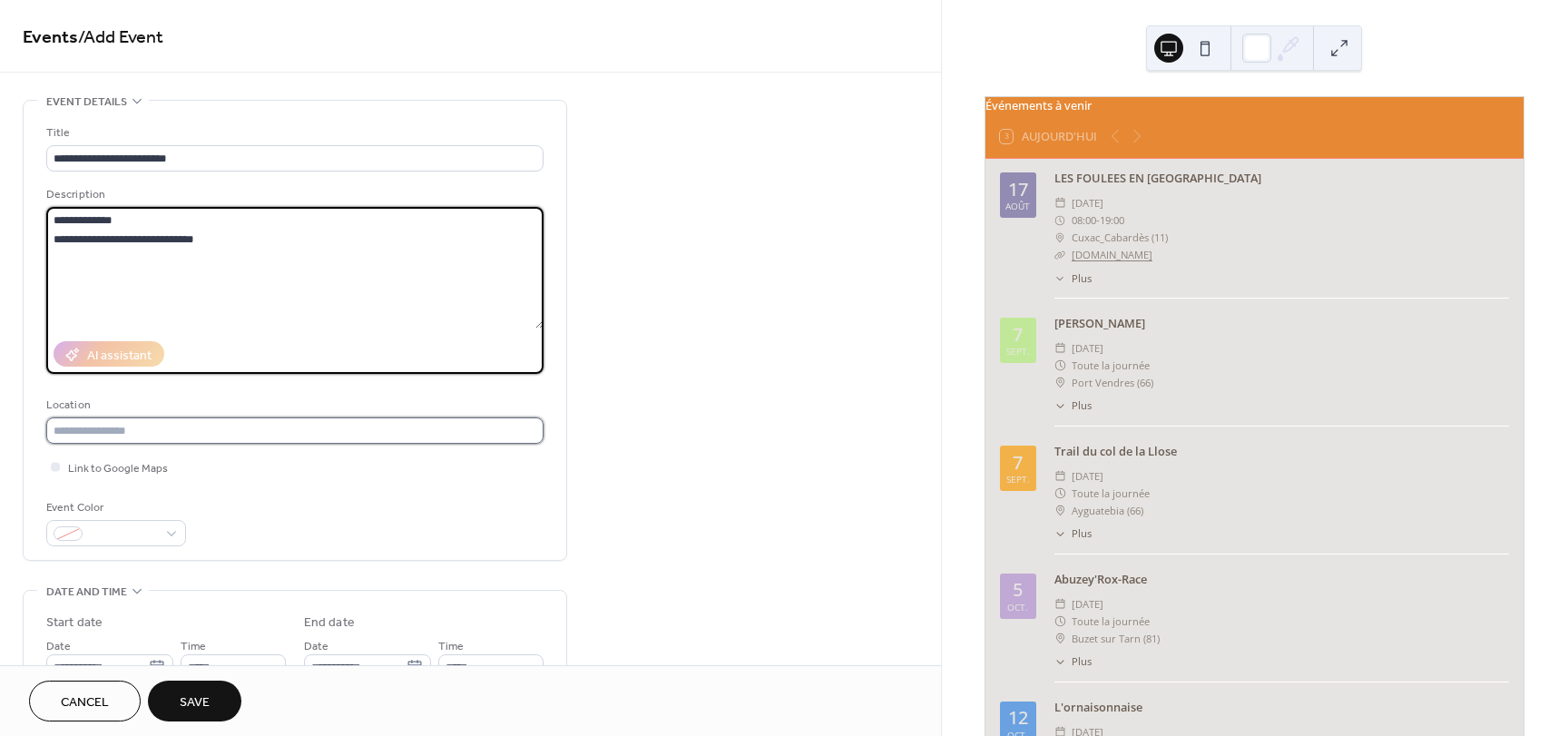 click at bounding box center (295, 430) 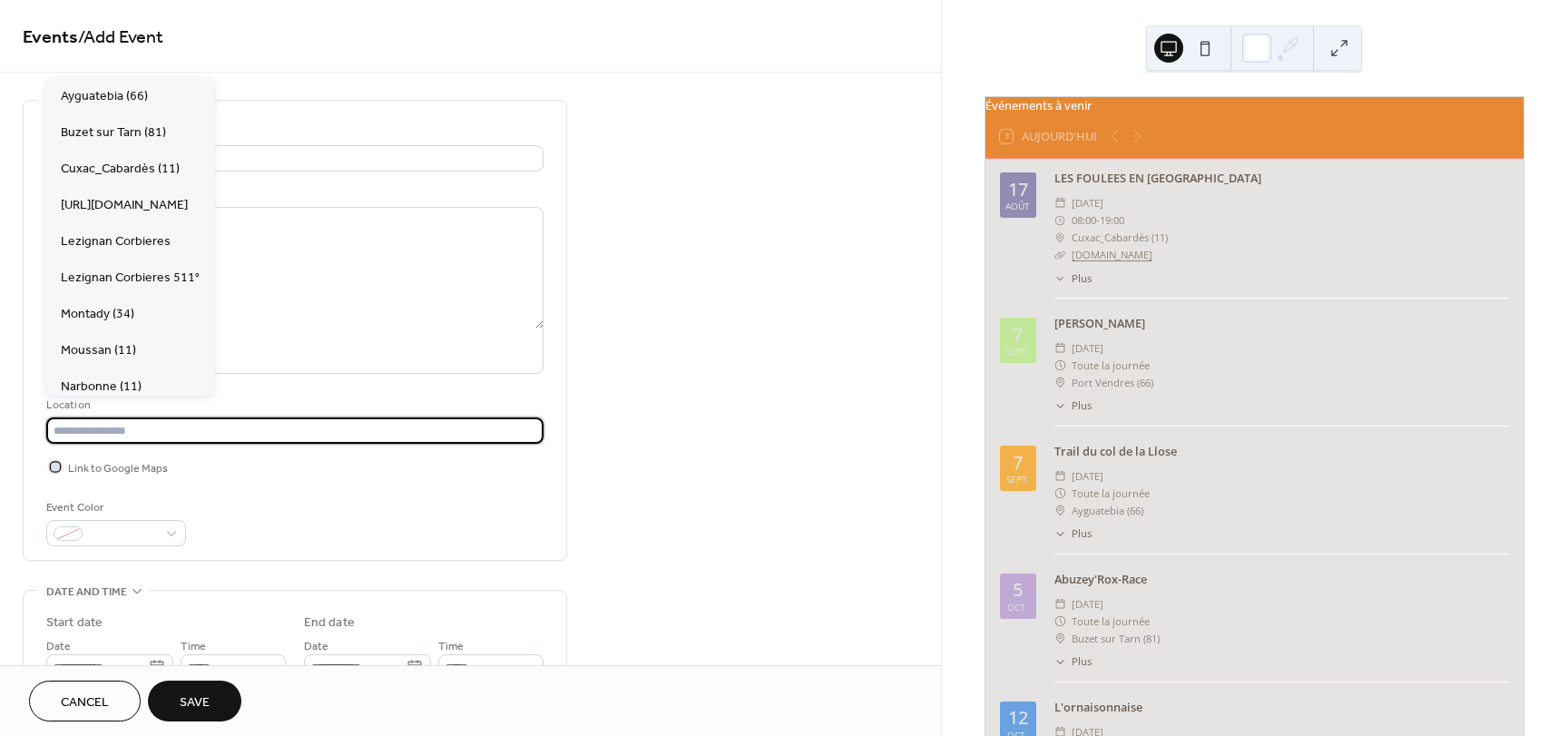 click on "Link to Google Maps" at bounding box center (118, 468) 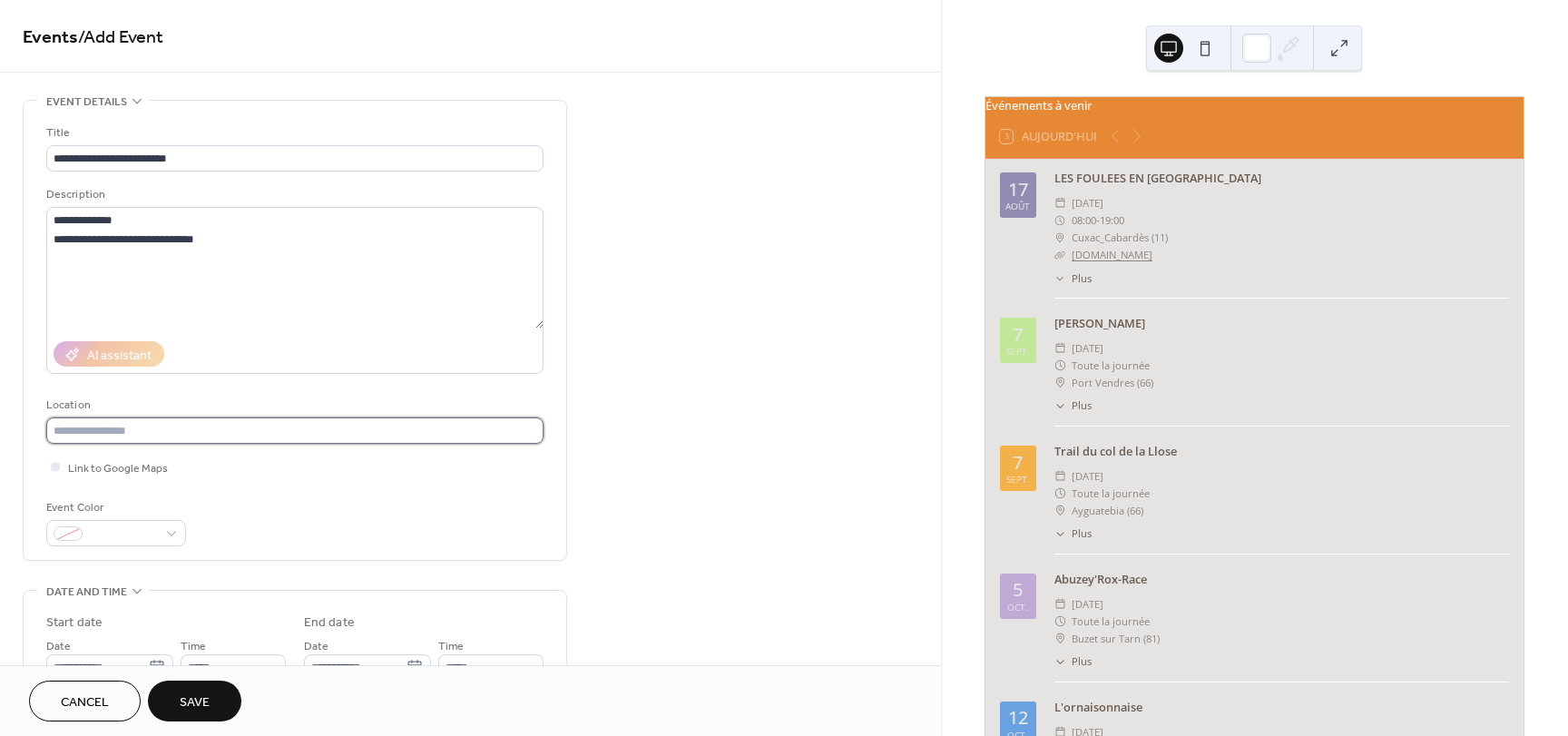 click at bounding box center (295, 430) 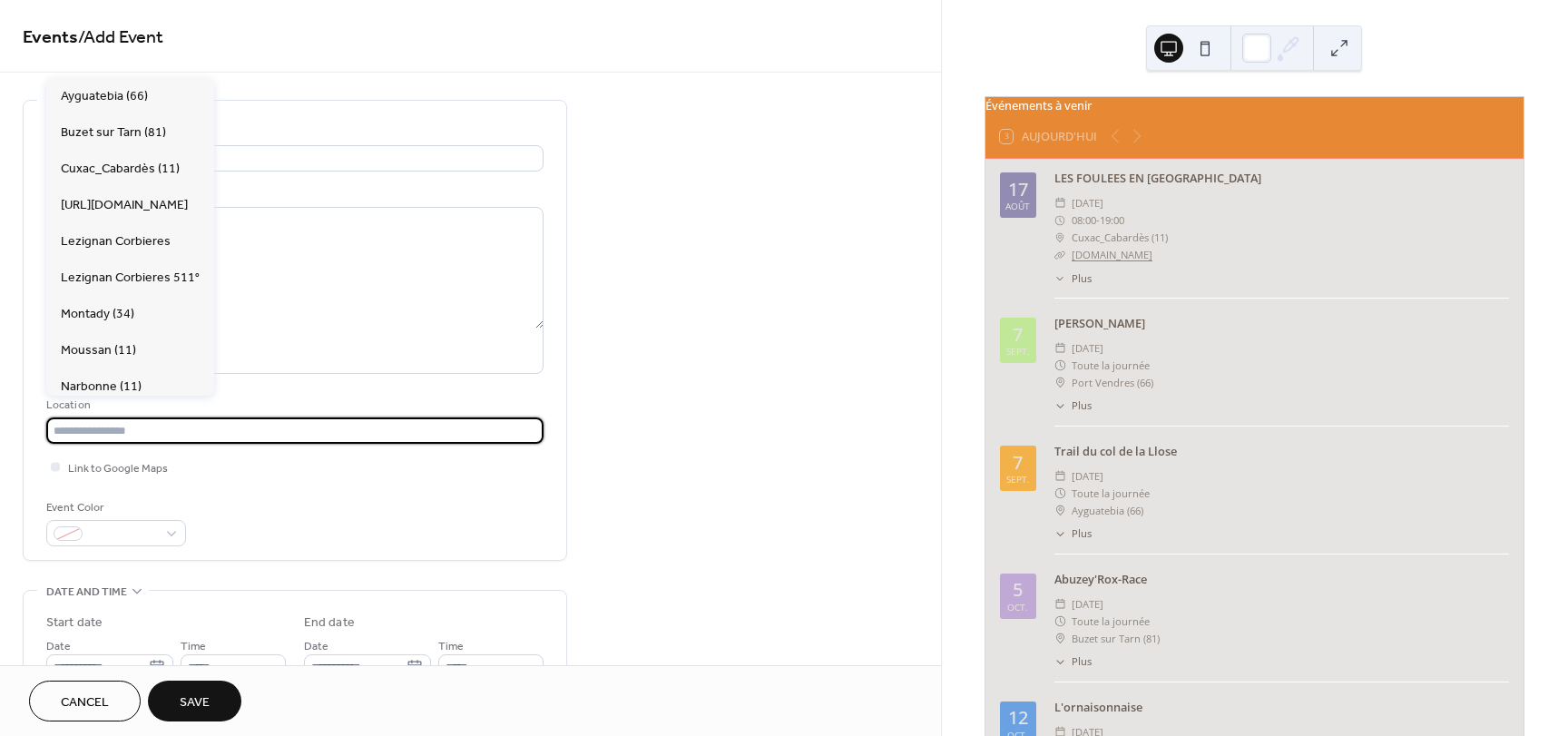 paste on "**********" 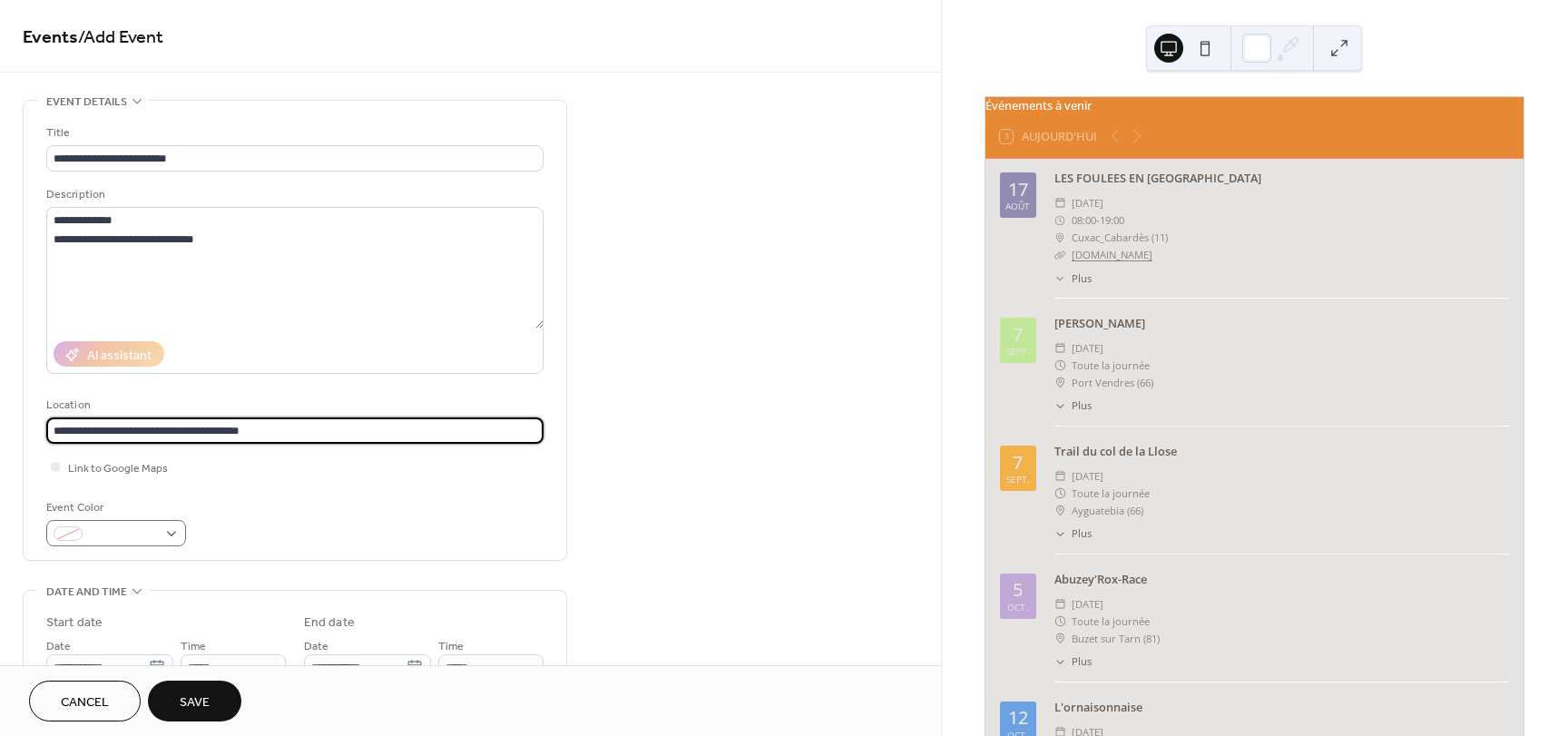 type on "**********" 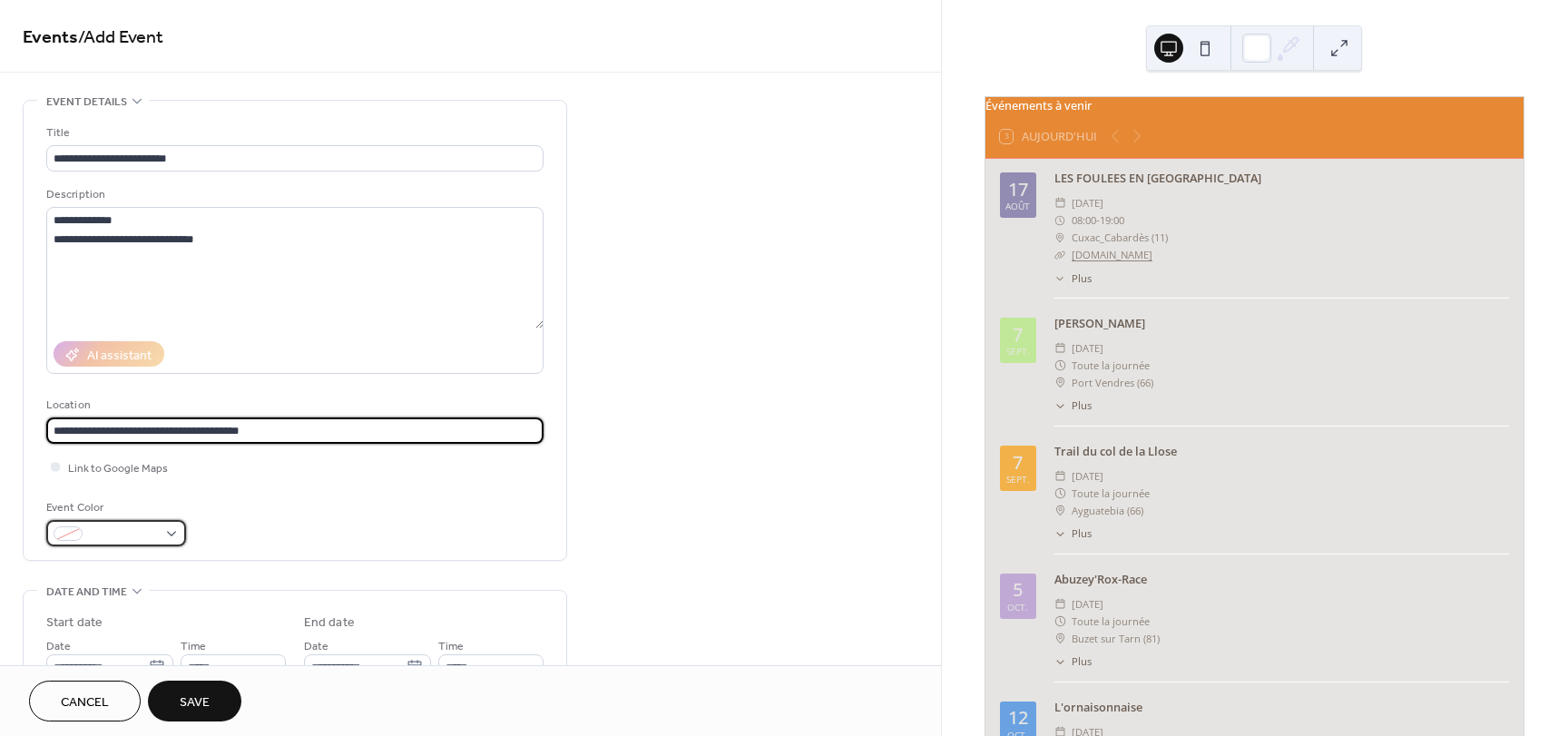 click at bounding box center (116, 533) 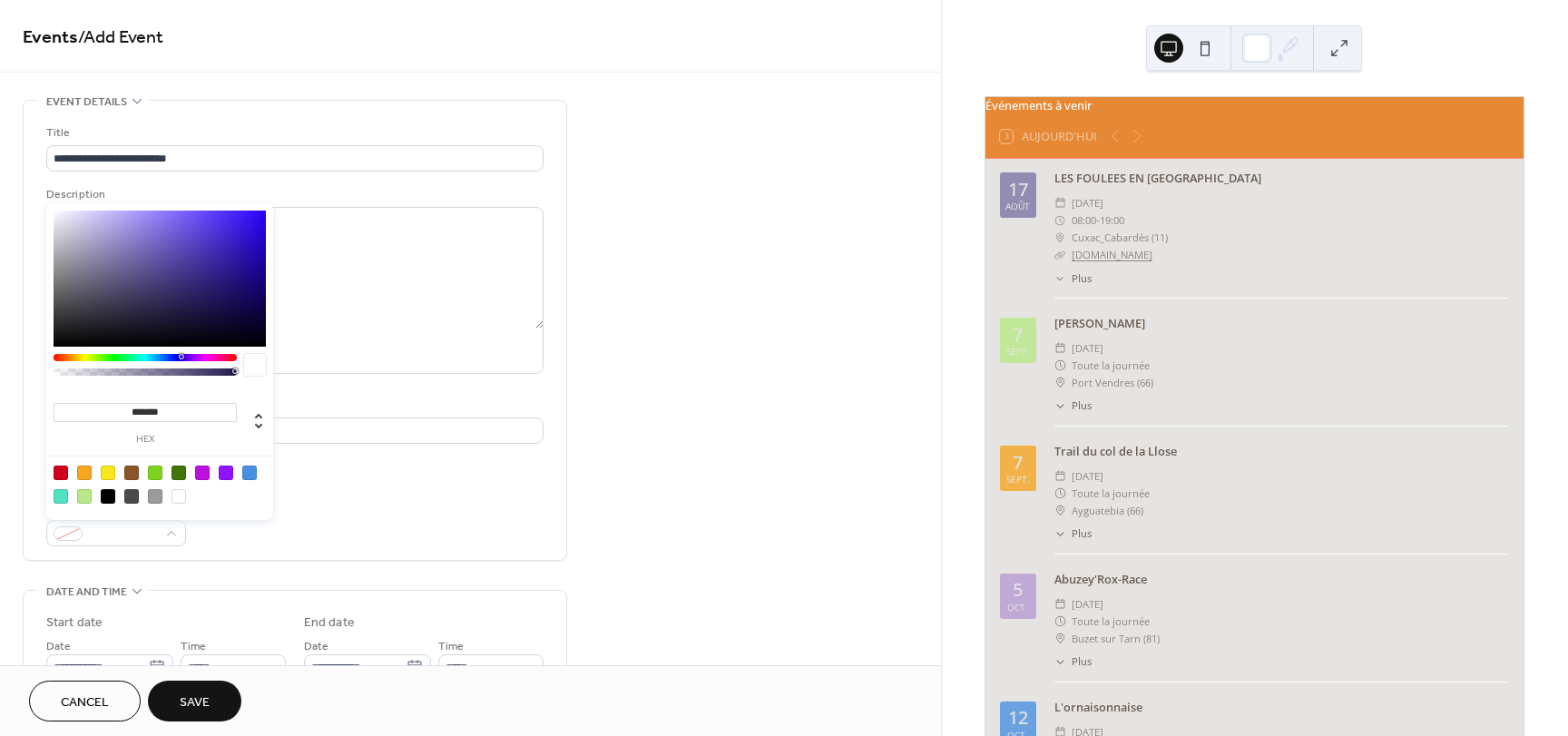 click at bounding box center [84, 496] 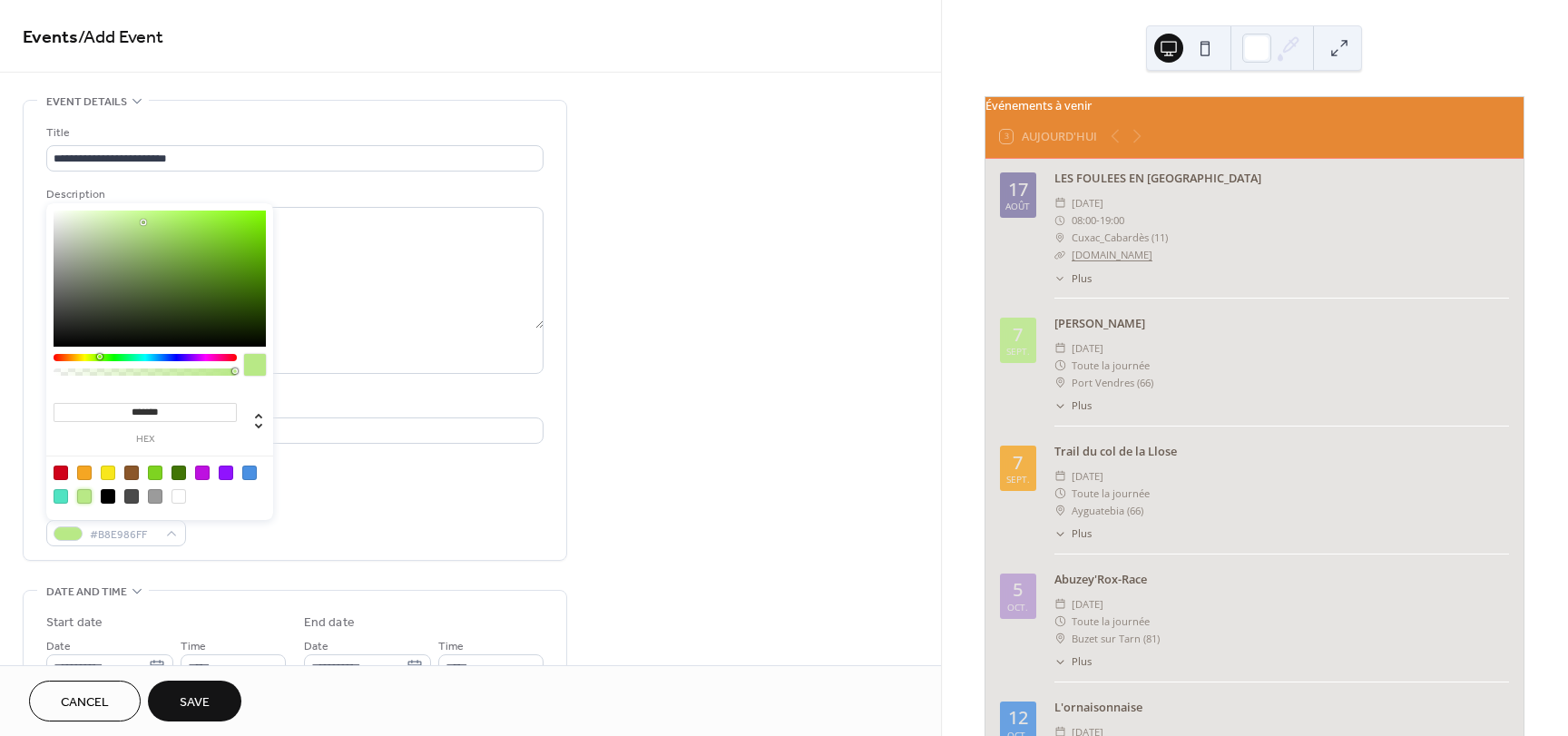 type on "*******" 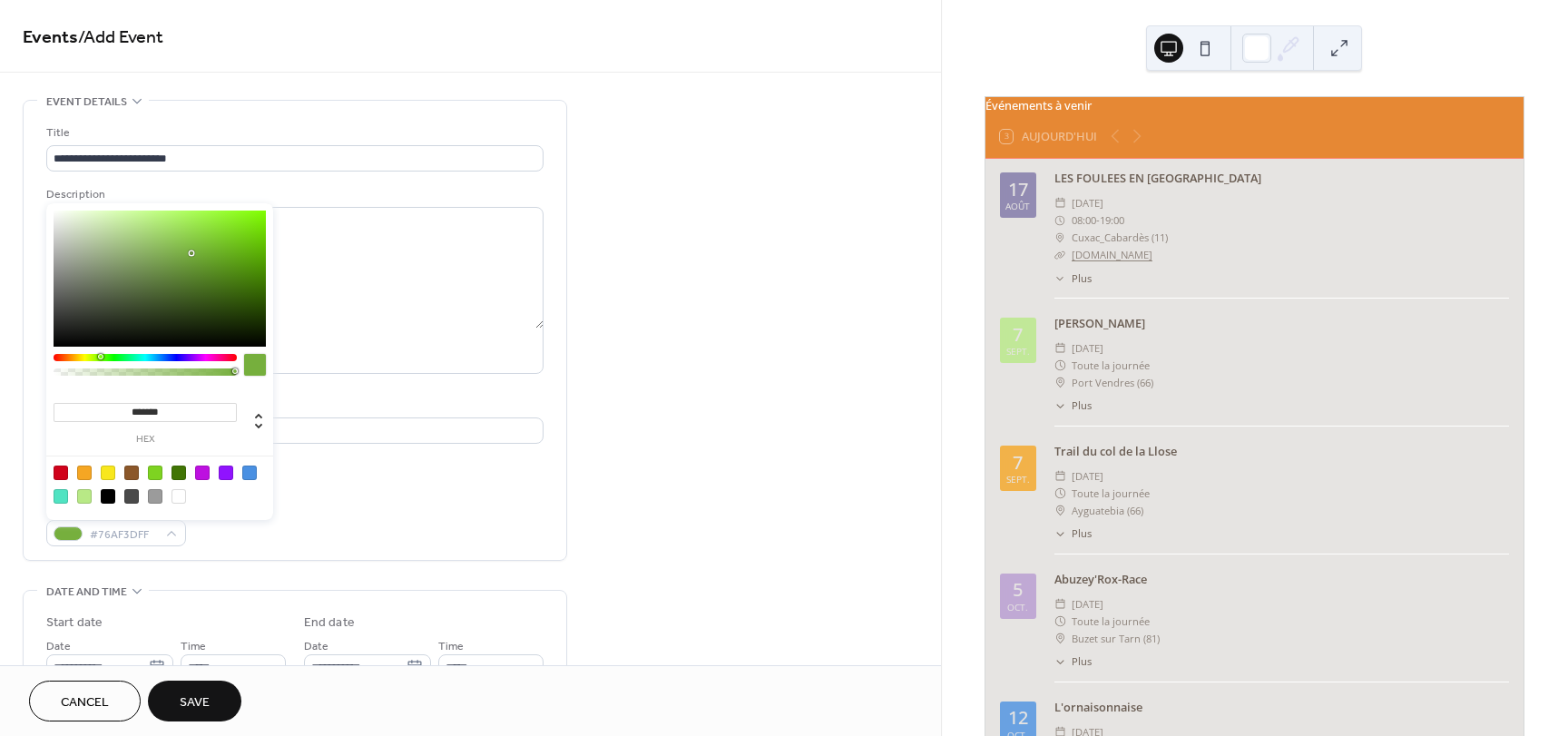 click at bounding box center [160, 279] 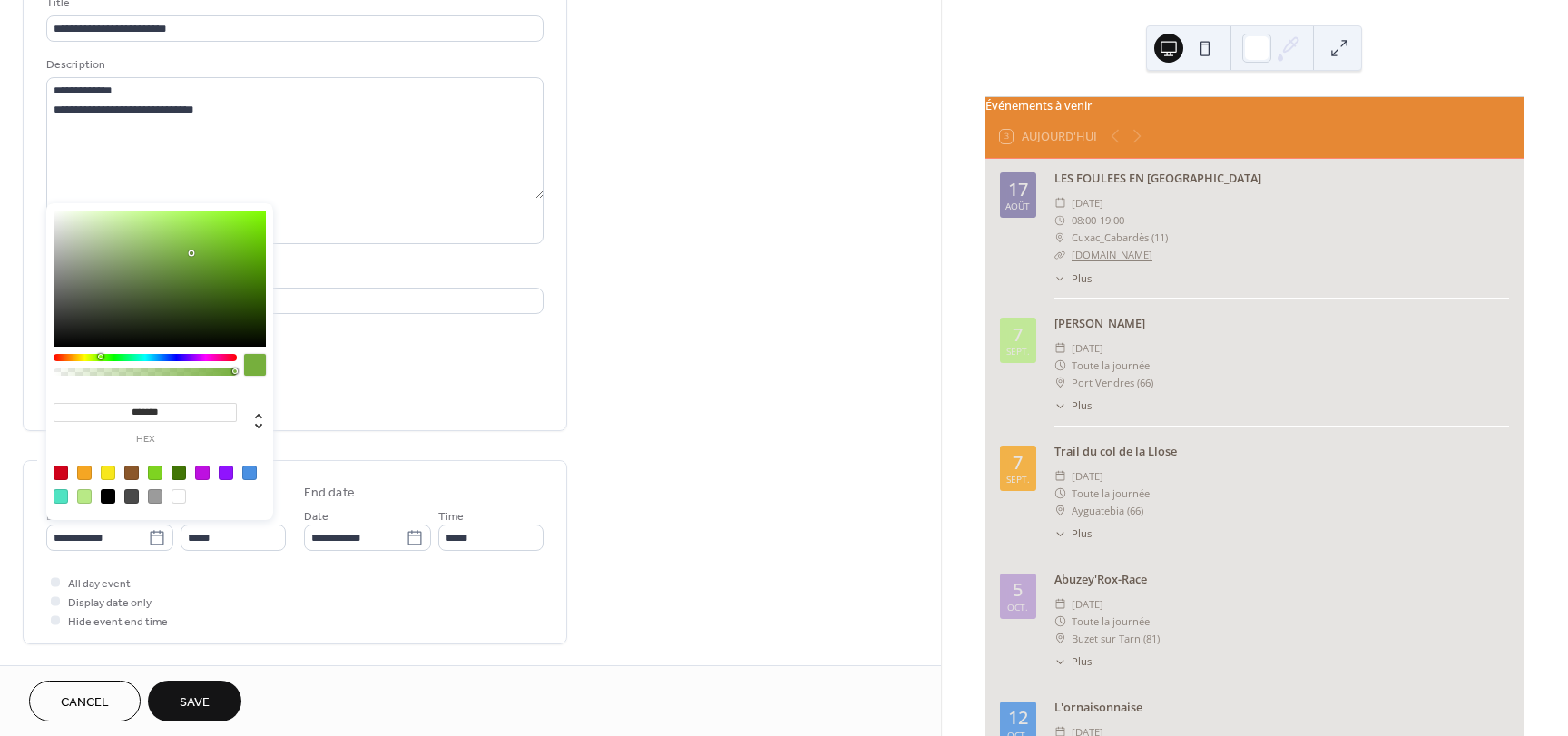 scroll, scrollTop: 182, scrollLeft: 0, axis: vertical 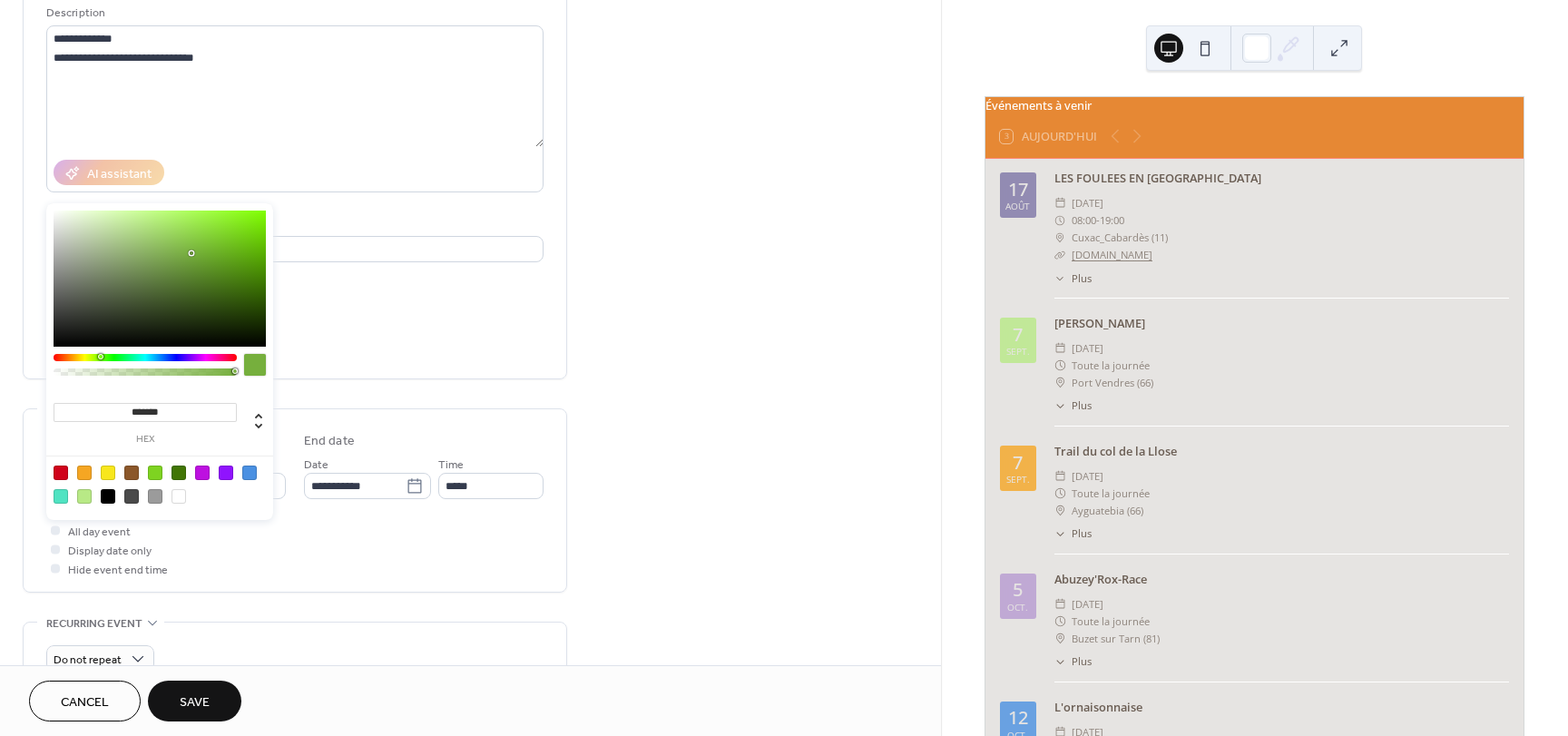 click on "All day event Display date only Hide event end time" at bounding box center [295, 549] 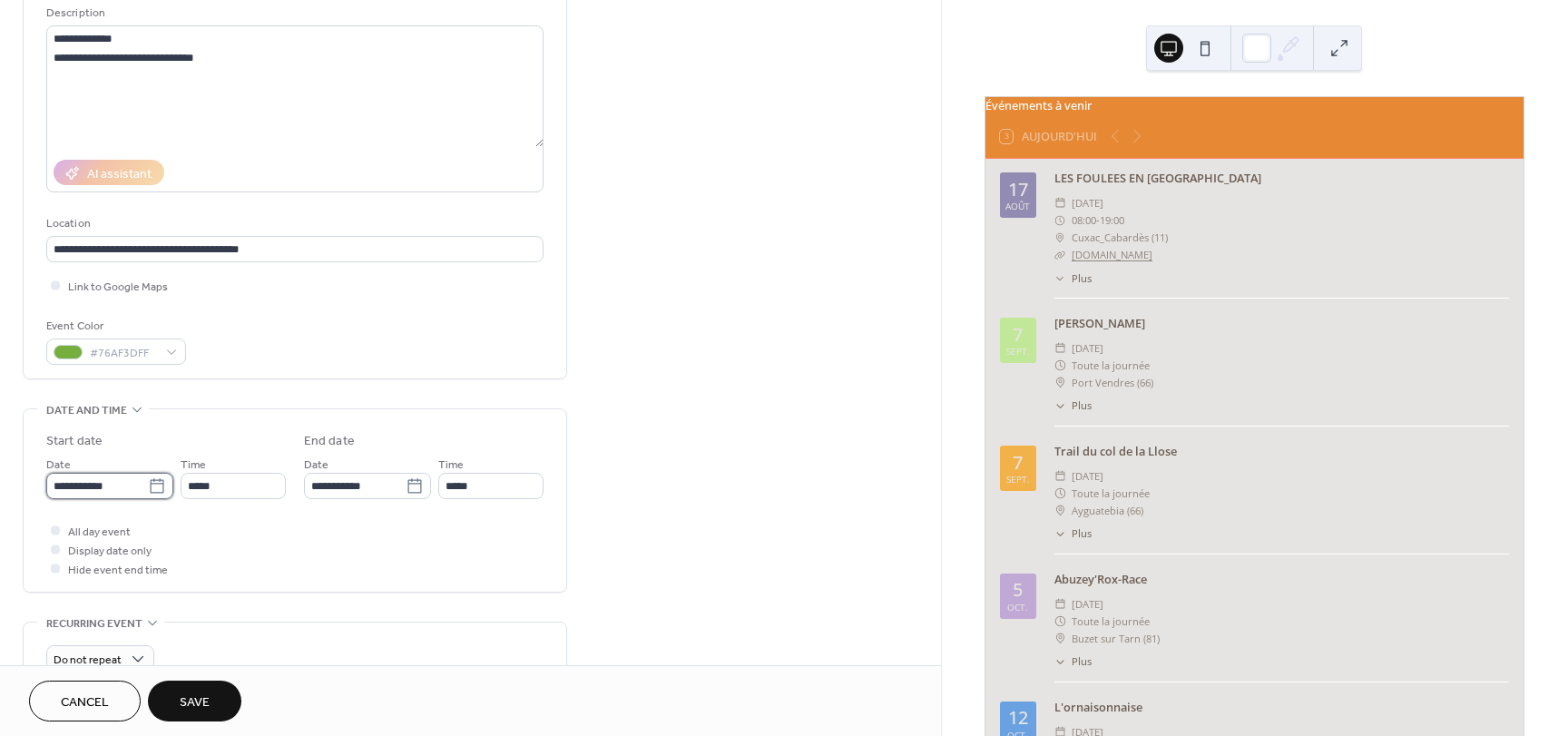 click on "**********" at bounding box center [97, 486] 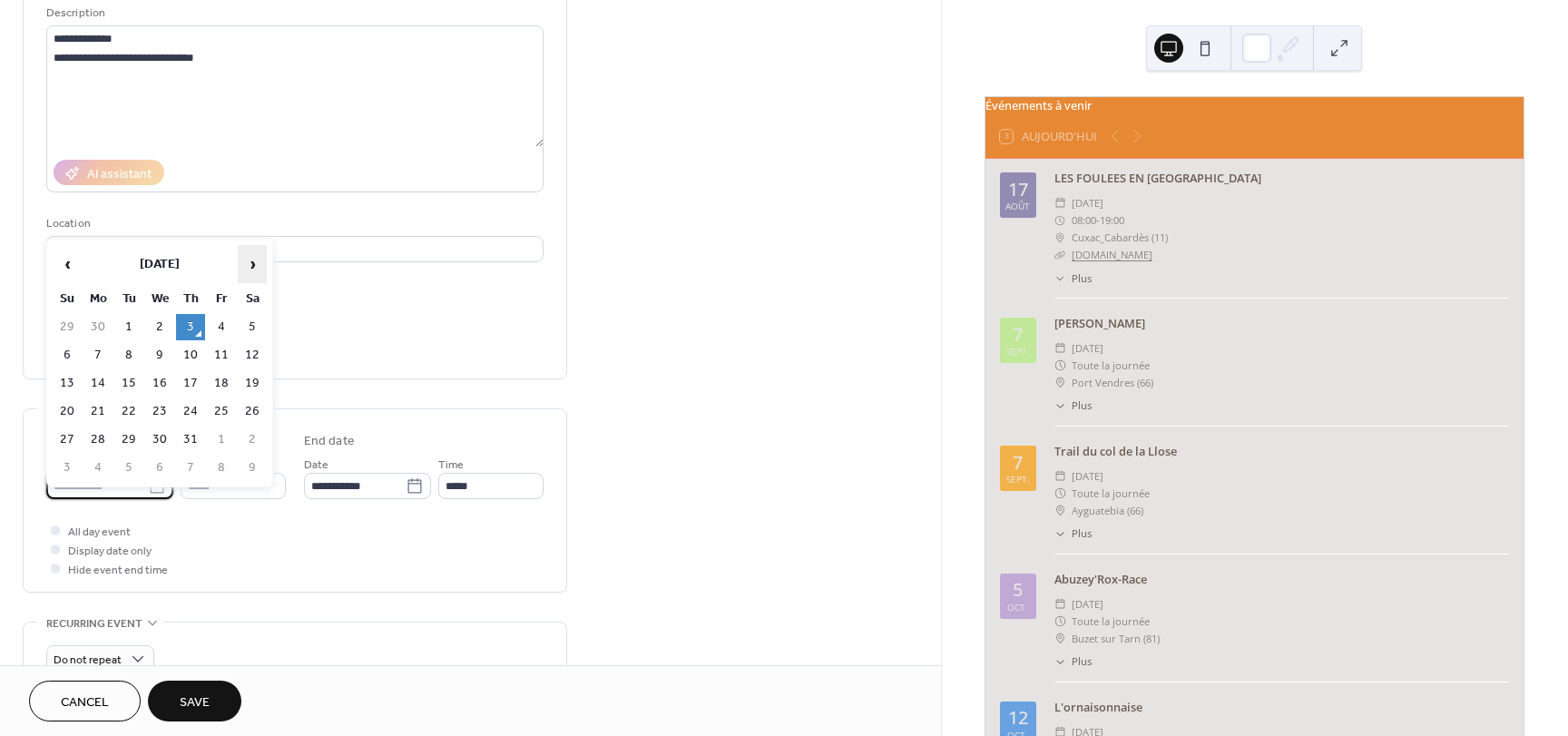 click on "›" at bounding box center [252, 264] 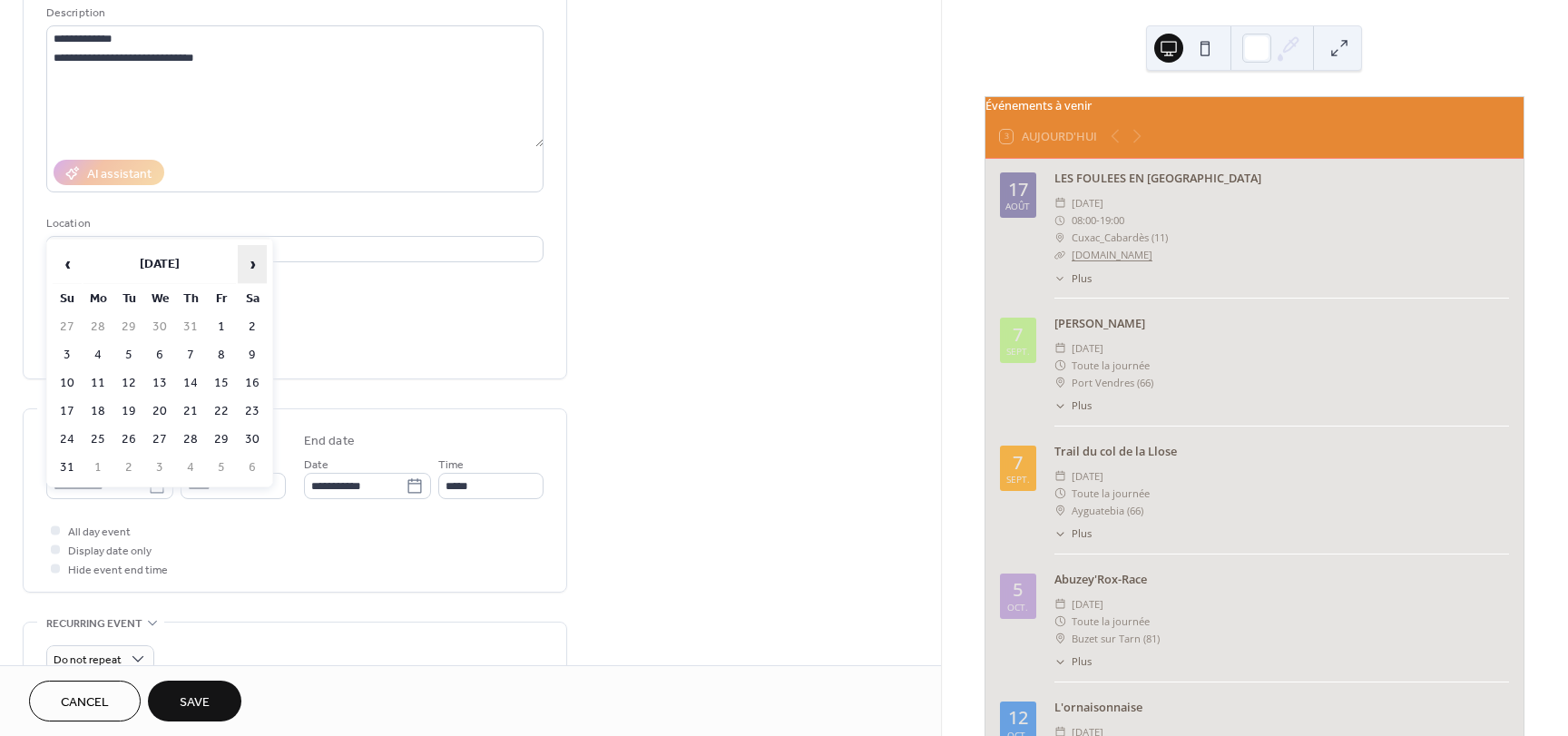 click on "›" at bounding box center (252, 264) 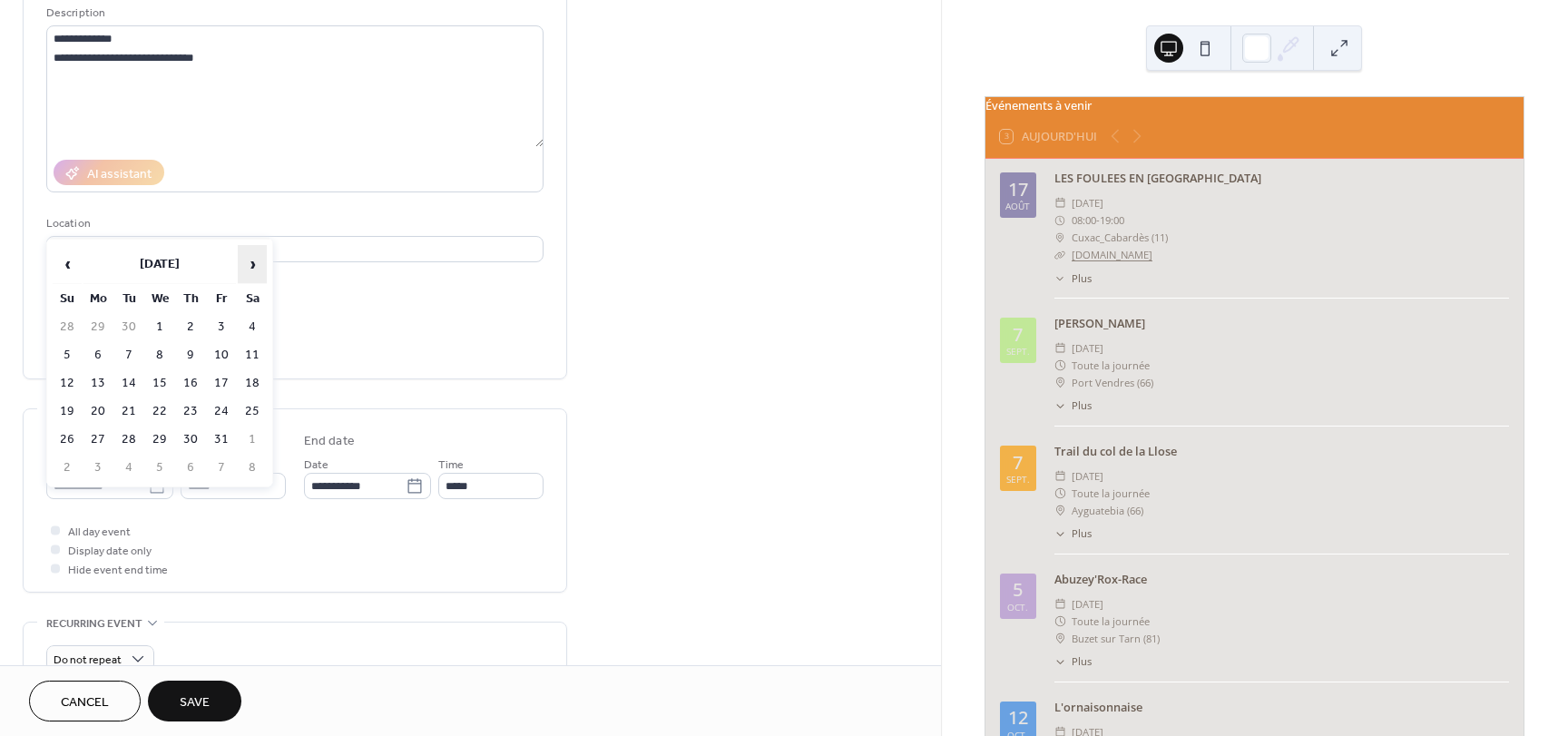 click on "›" at bounding box center (252, 264) 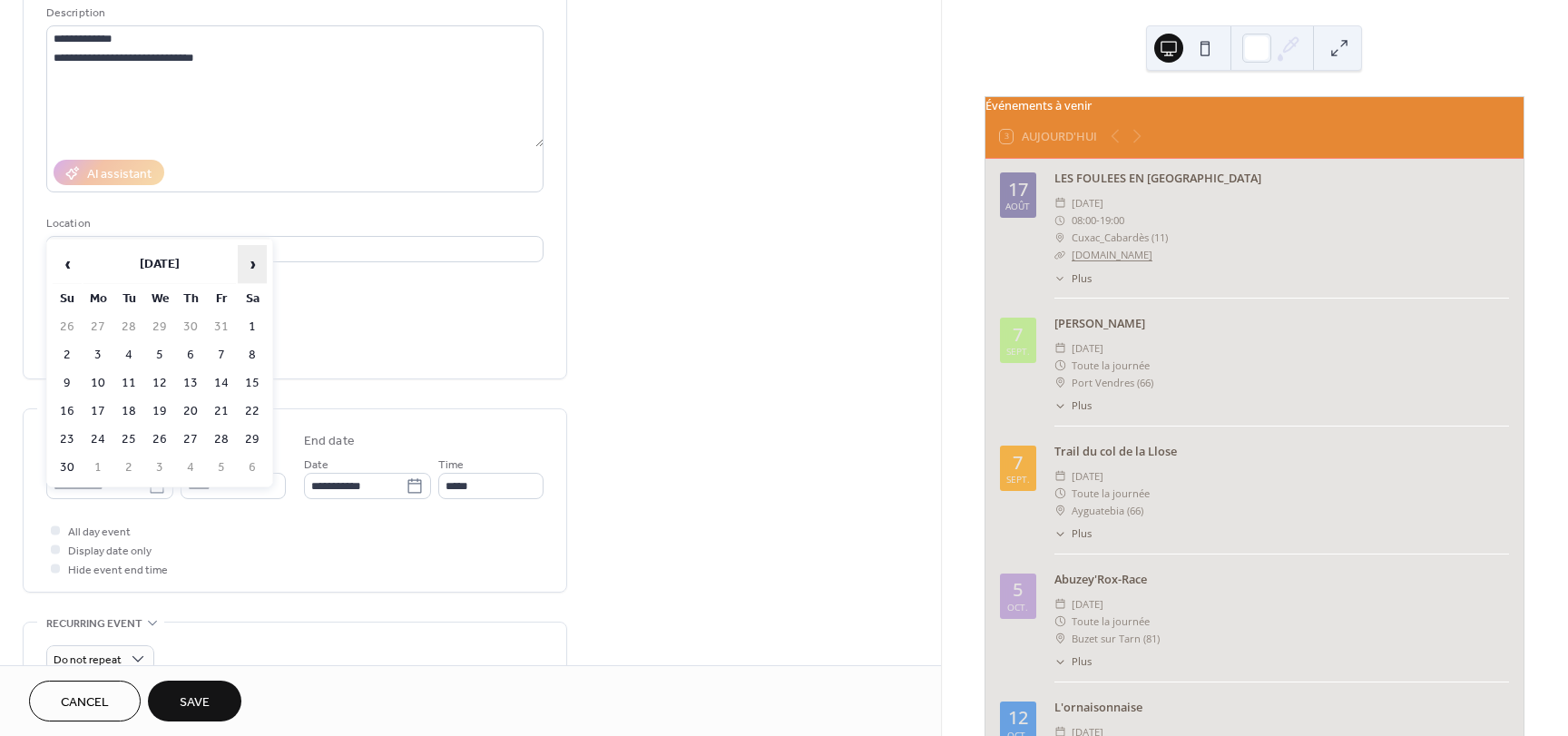 click on "›" at bounding box center (252, 264) 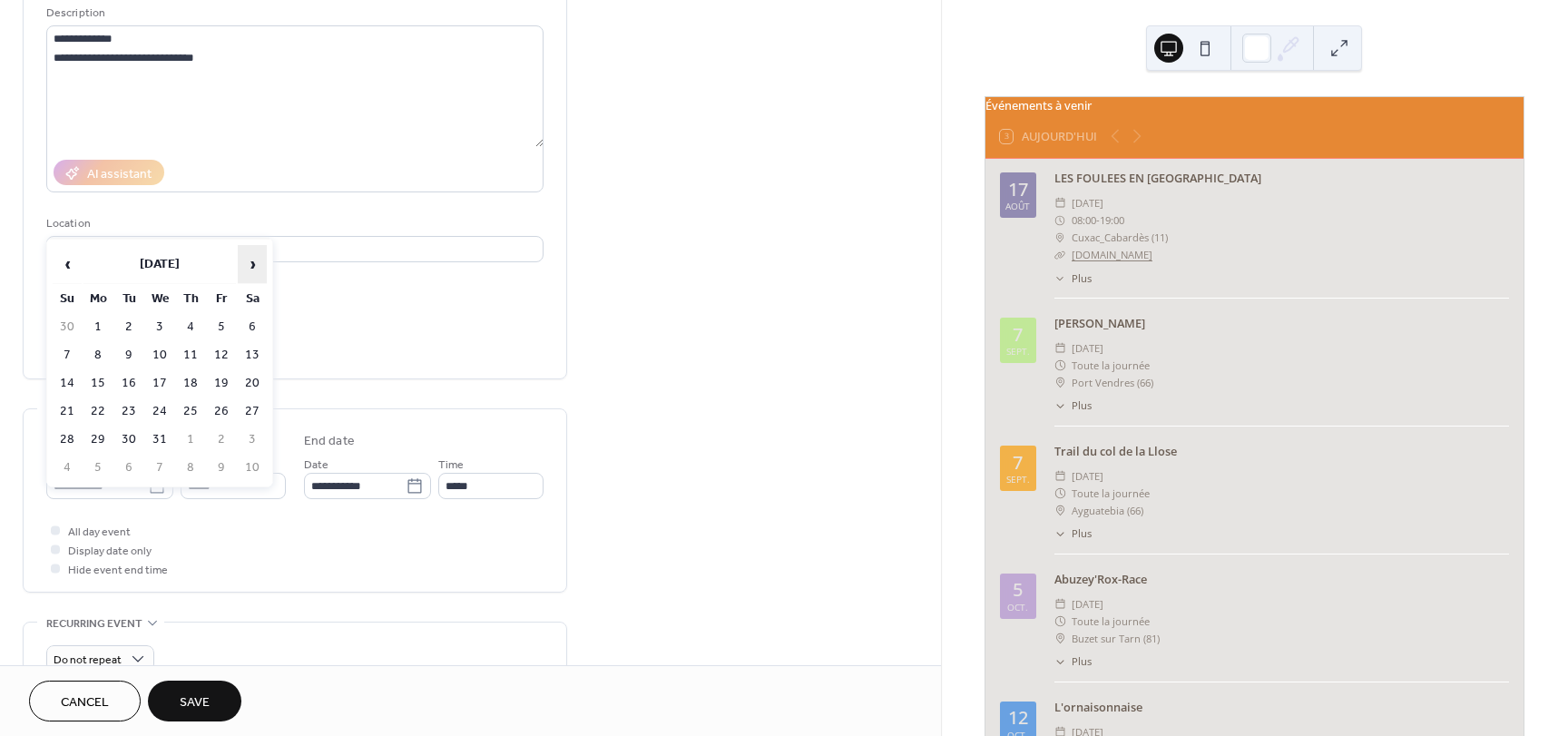 click on "›" at bounding box center (252, 264) 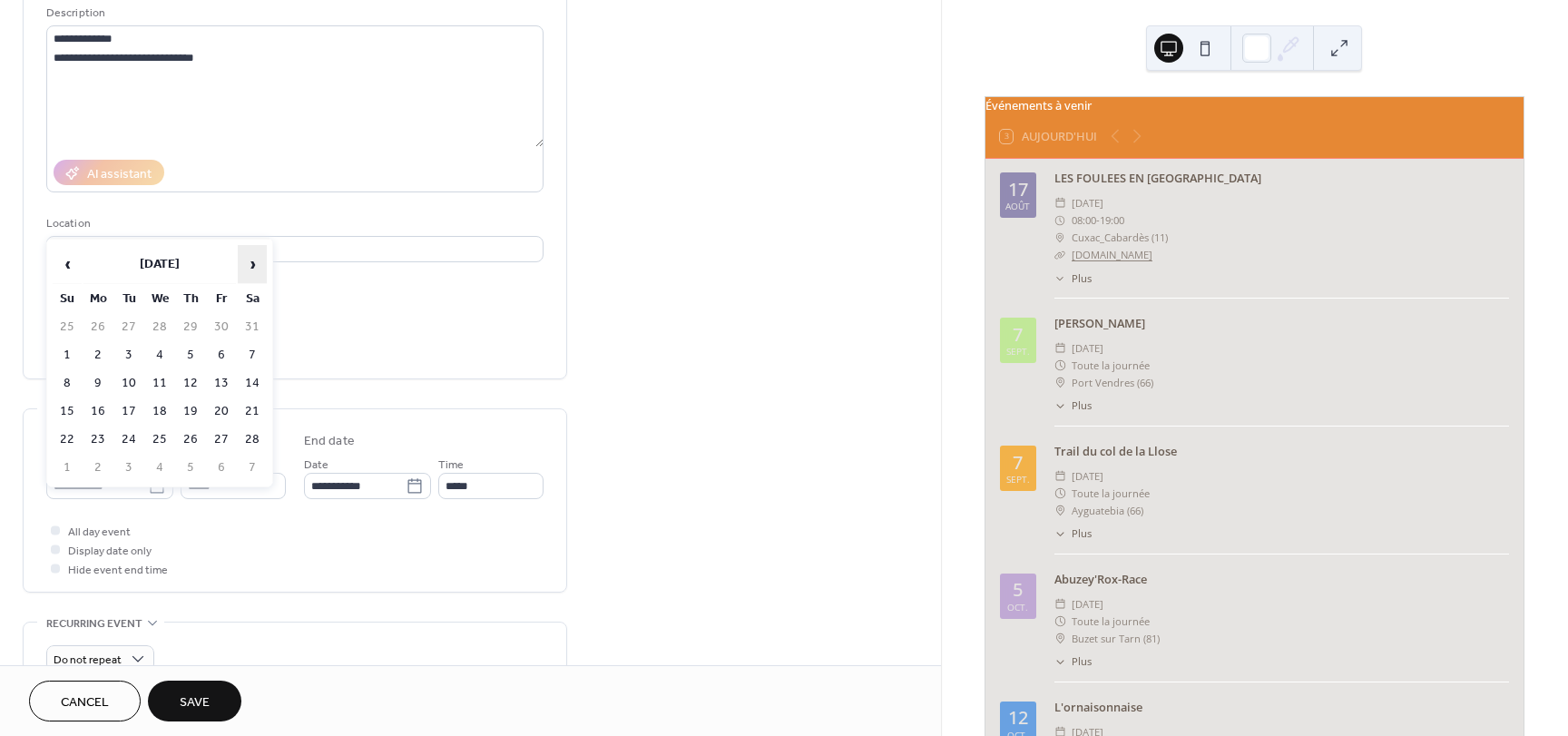 click on "›" at bounding box center (252, 264) 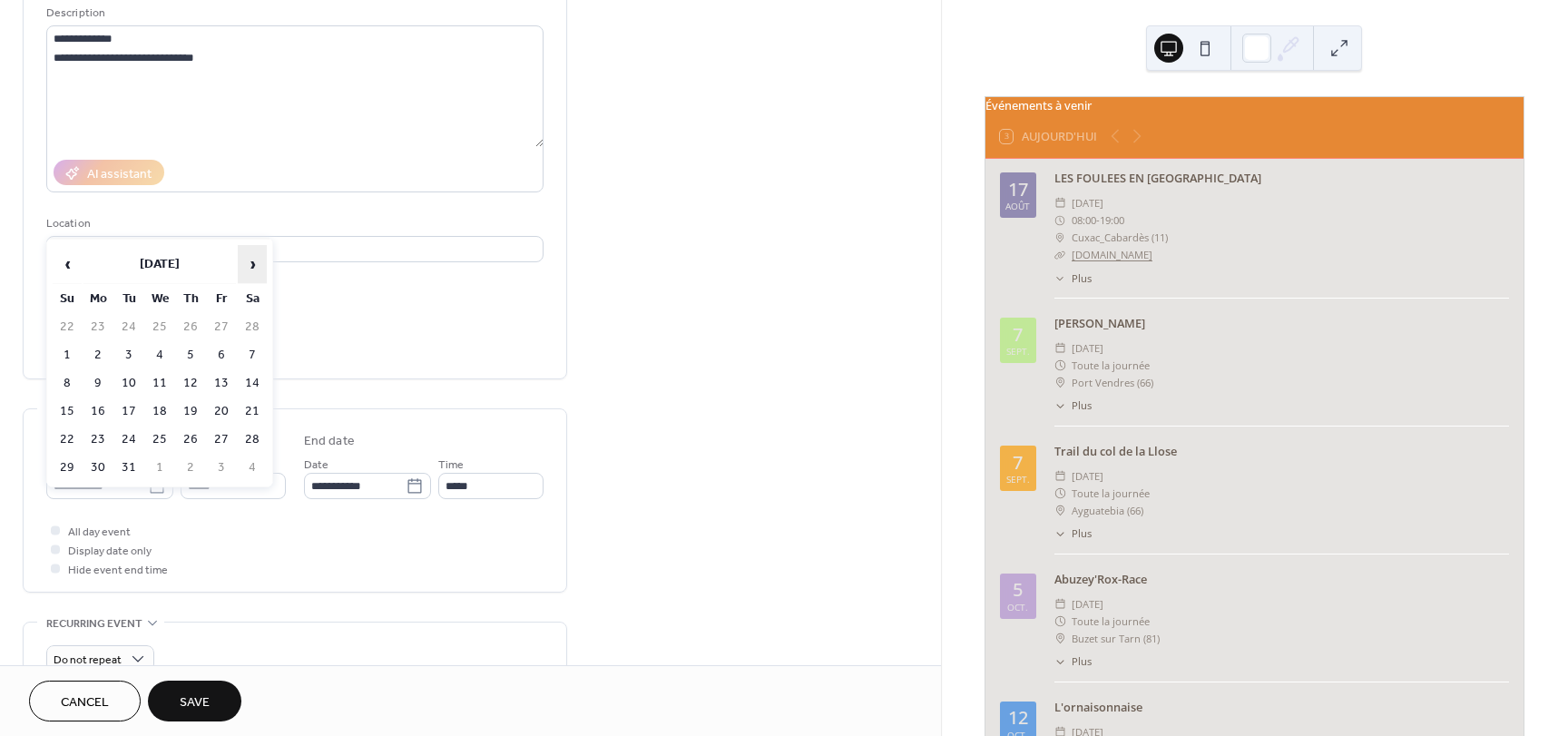 click on "›" at bounding box center (252, 264) 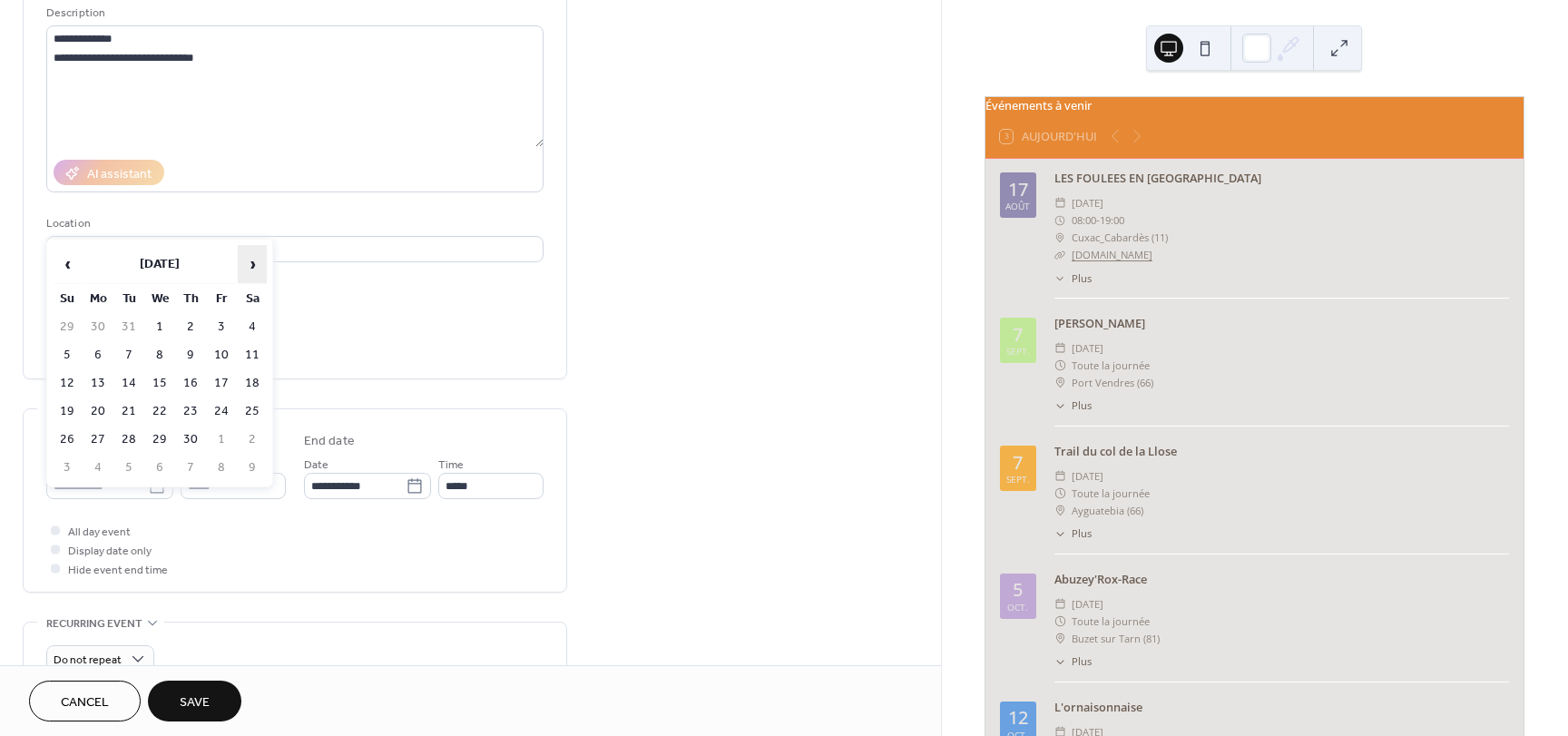 click on "›" at bounding box center (252, 264) 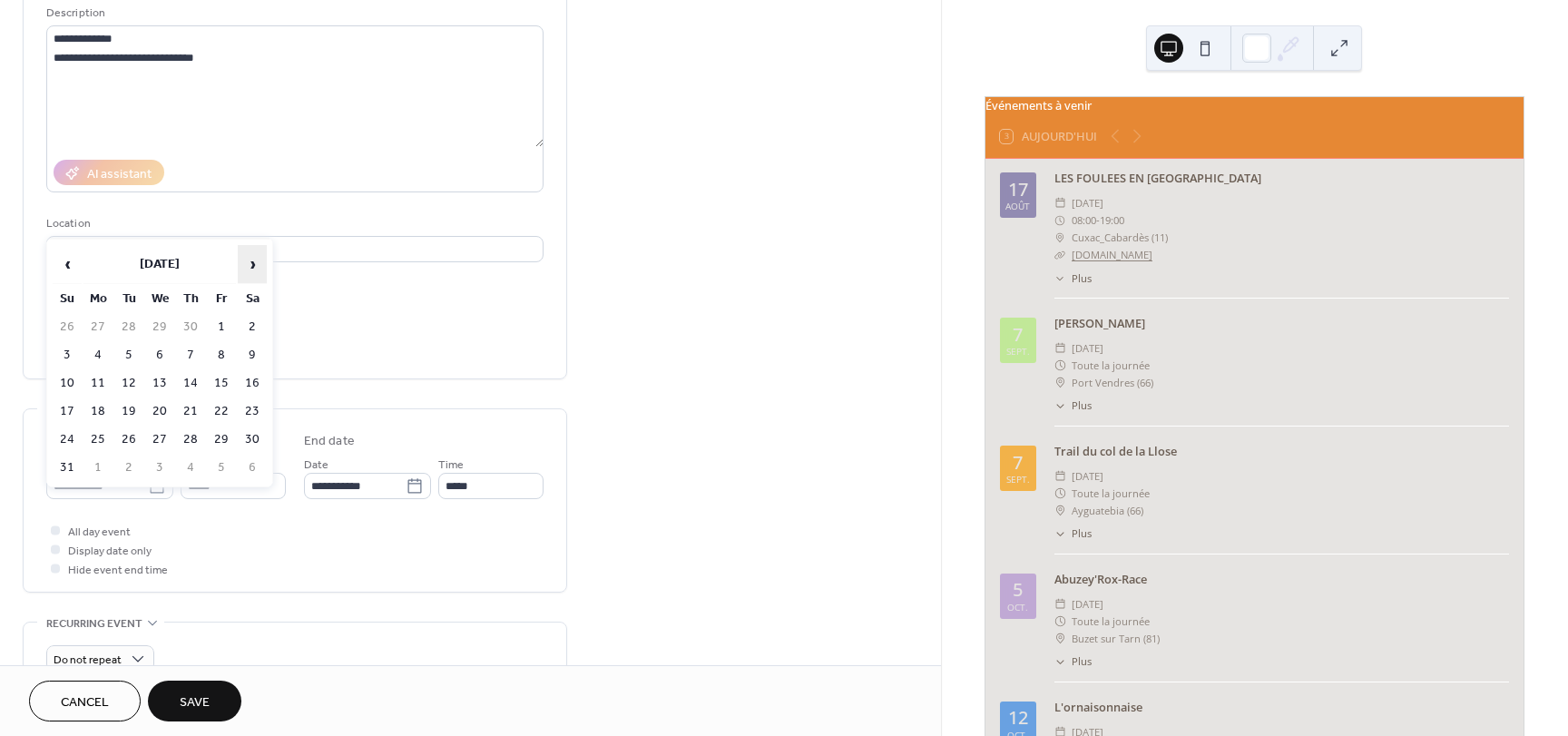 click on "›" at bounding box center (252, 264) 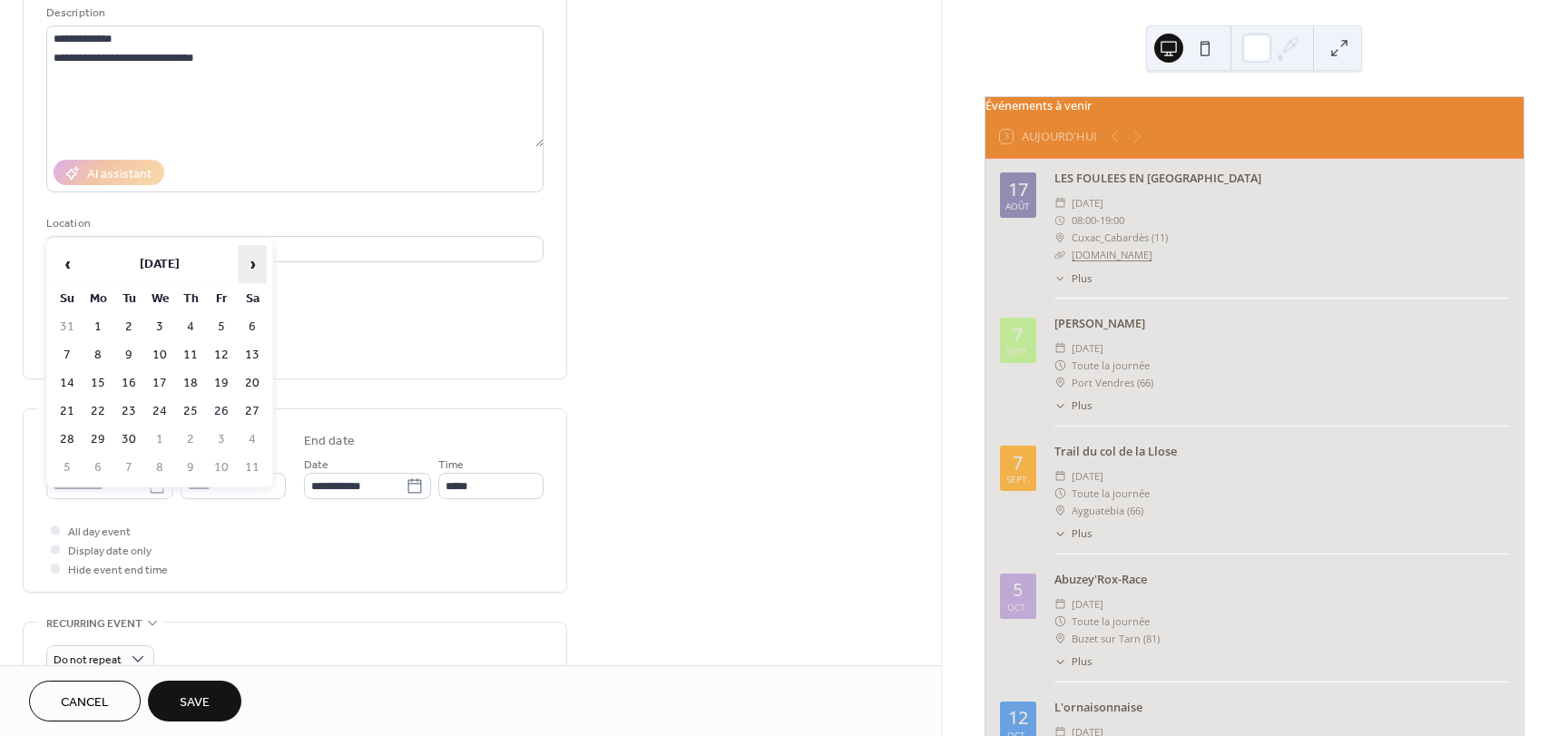click on "›" at bounding box center [252, 264] 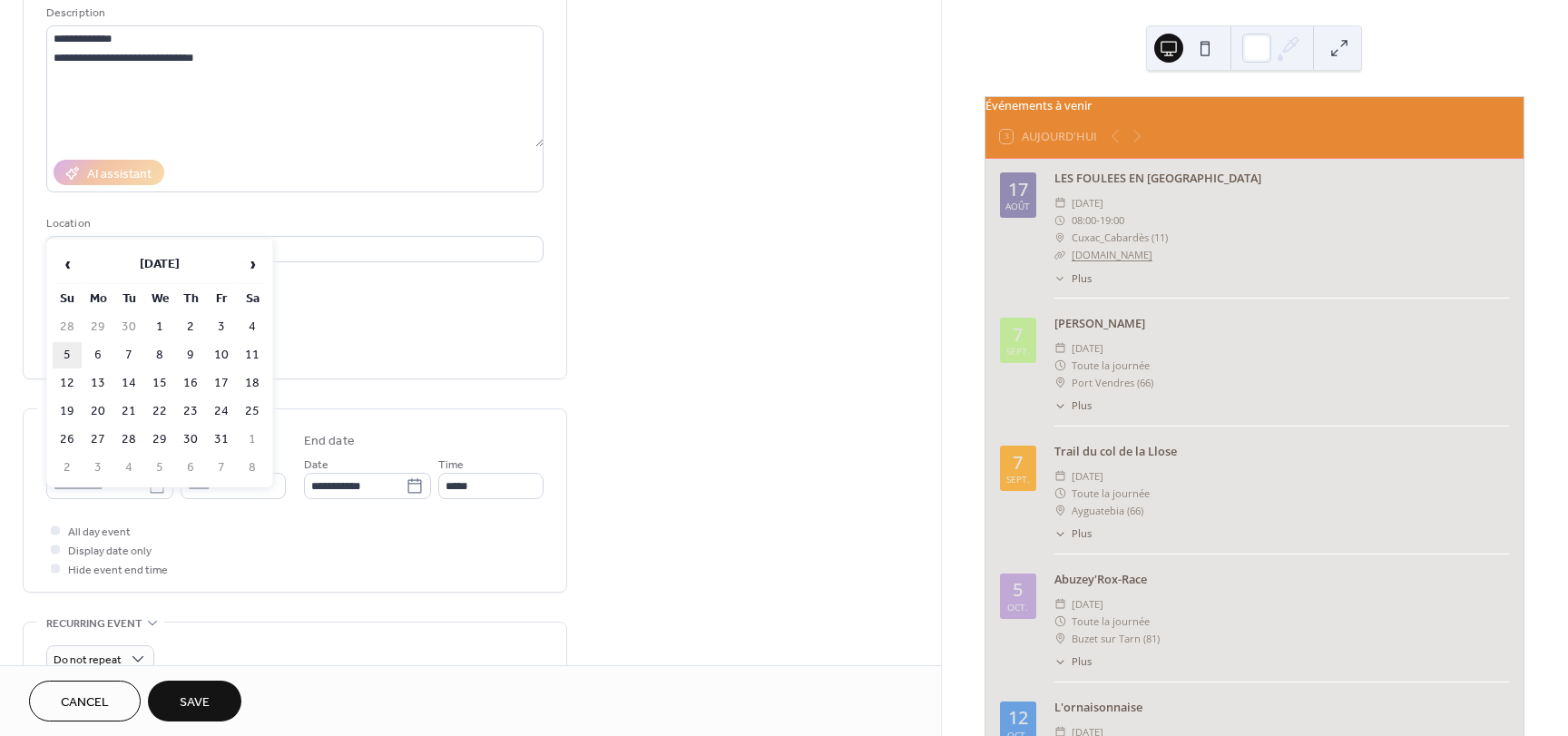 click on "5" at bounding box center (67, 355) 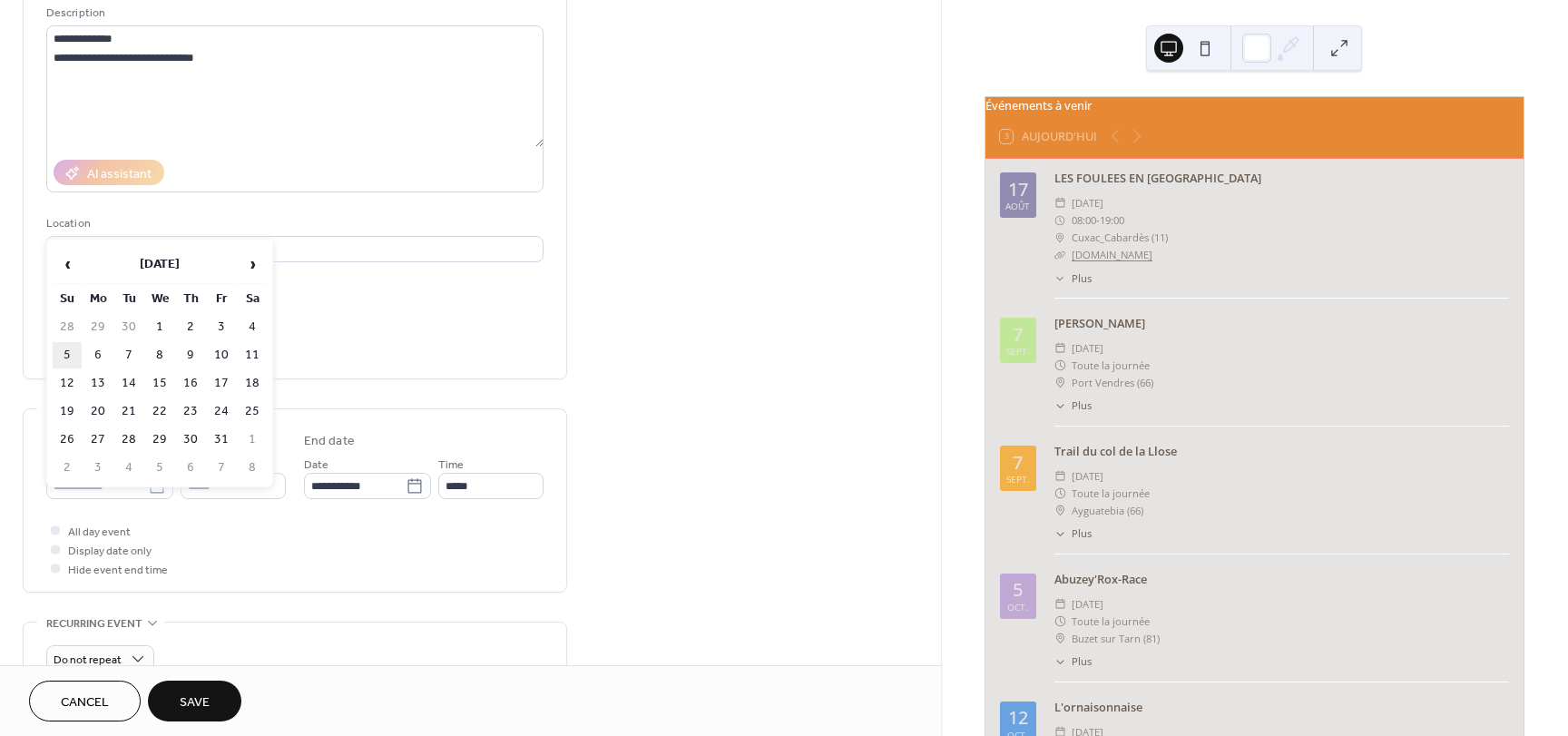 type on "**********" 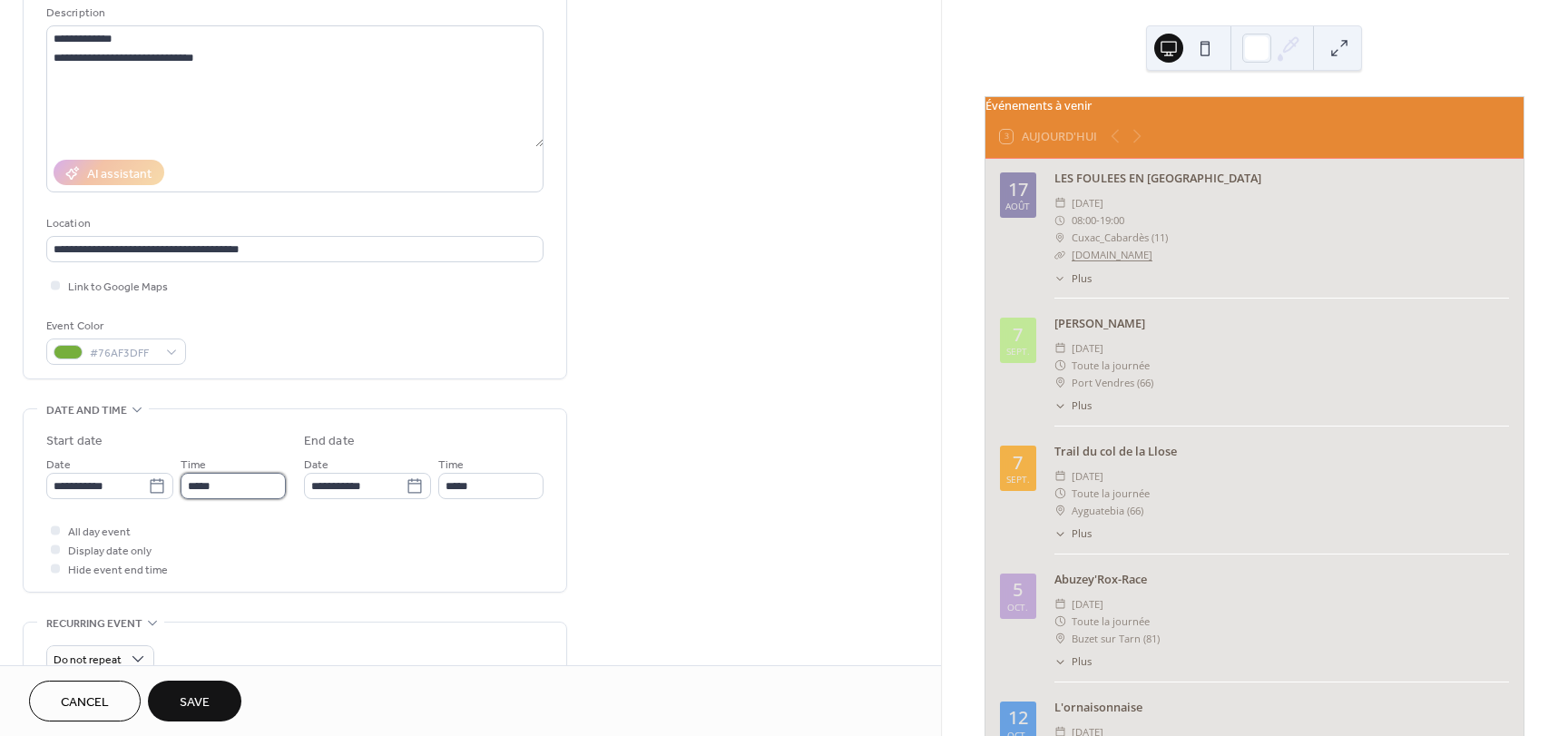 click on "*****" at bounding box center [233, 486] 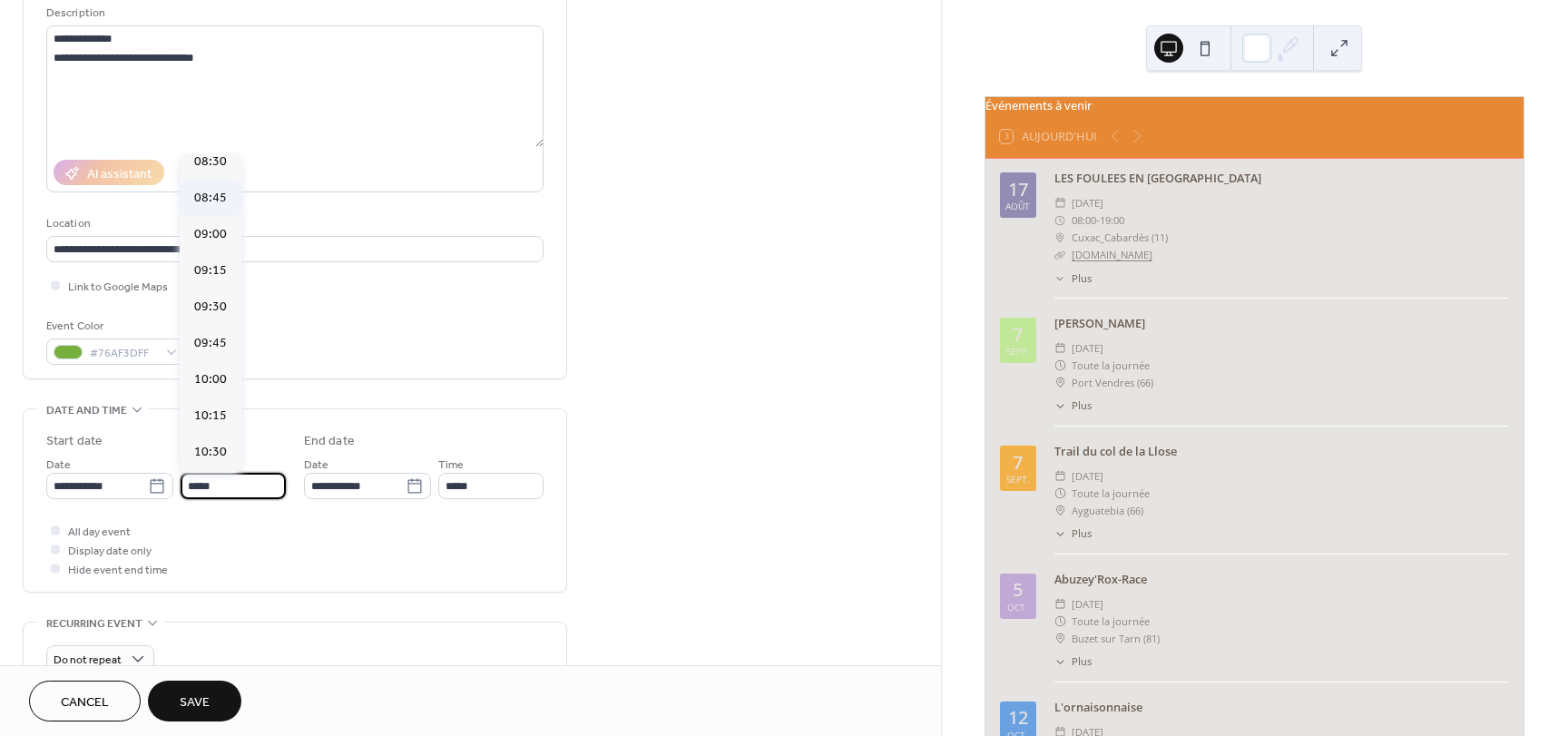 scroll, scrollTop: 1241, scrollLeft: 0, axis: vertical 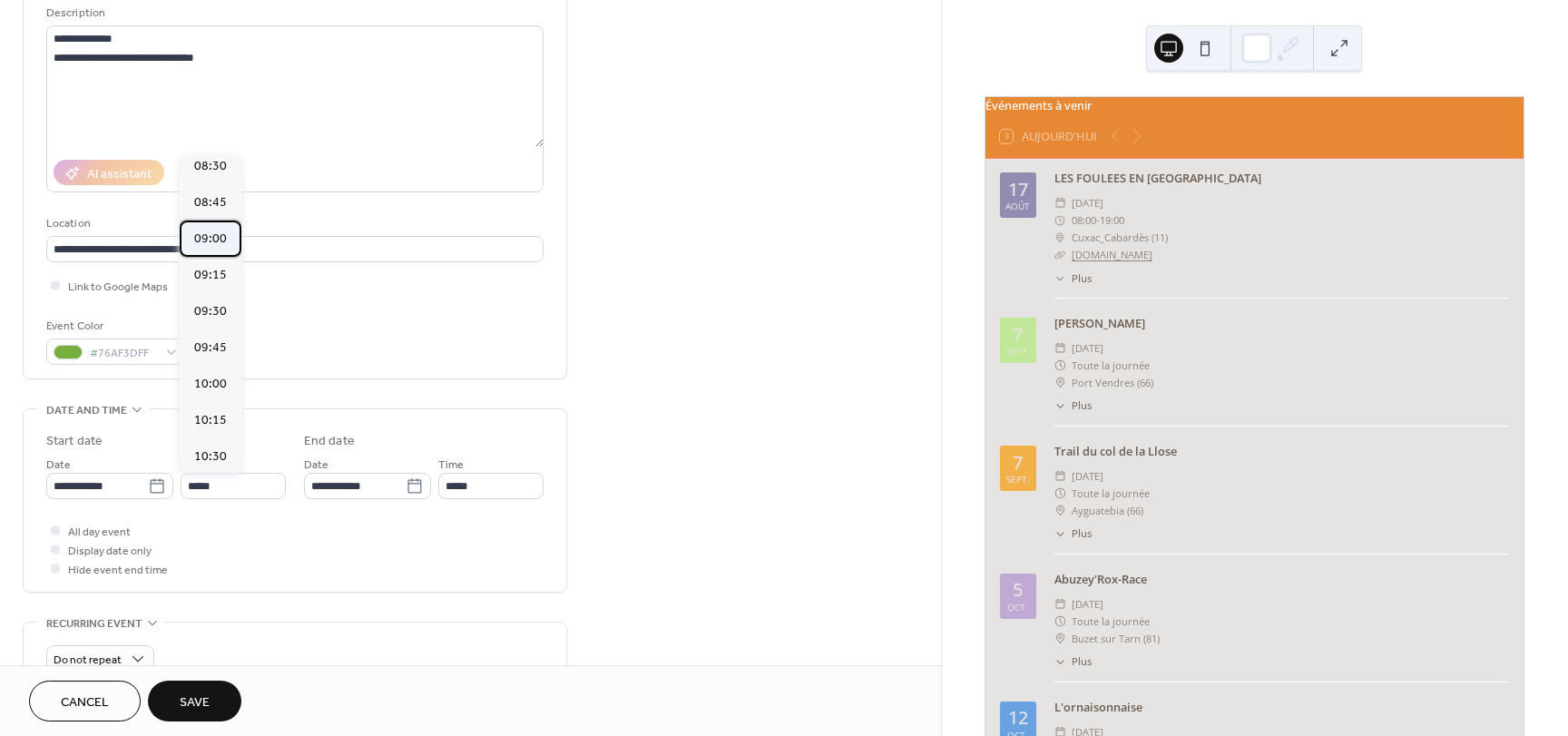 click on "09:00" at bounding box center [211, 239] 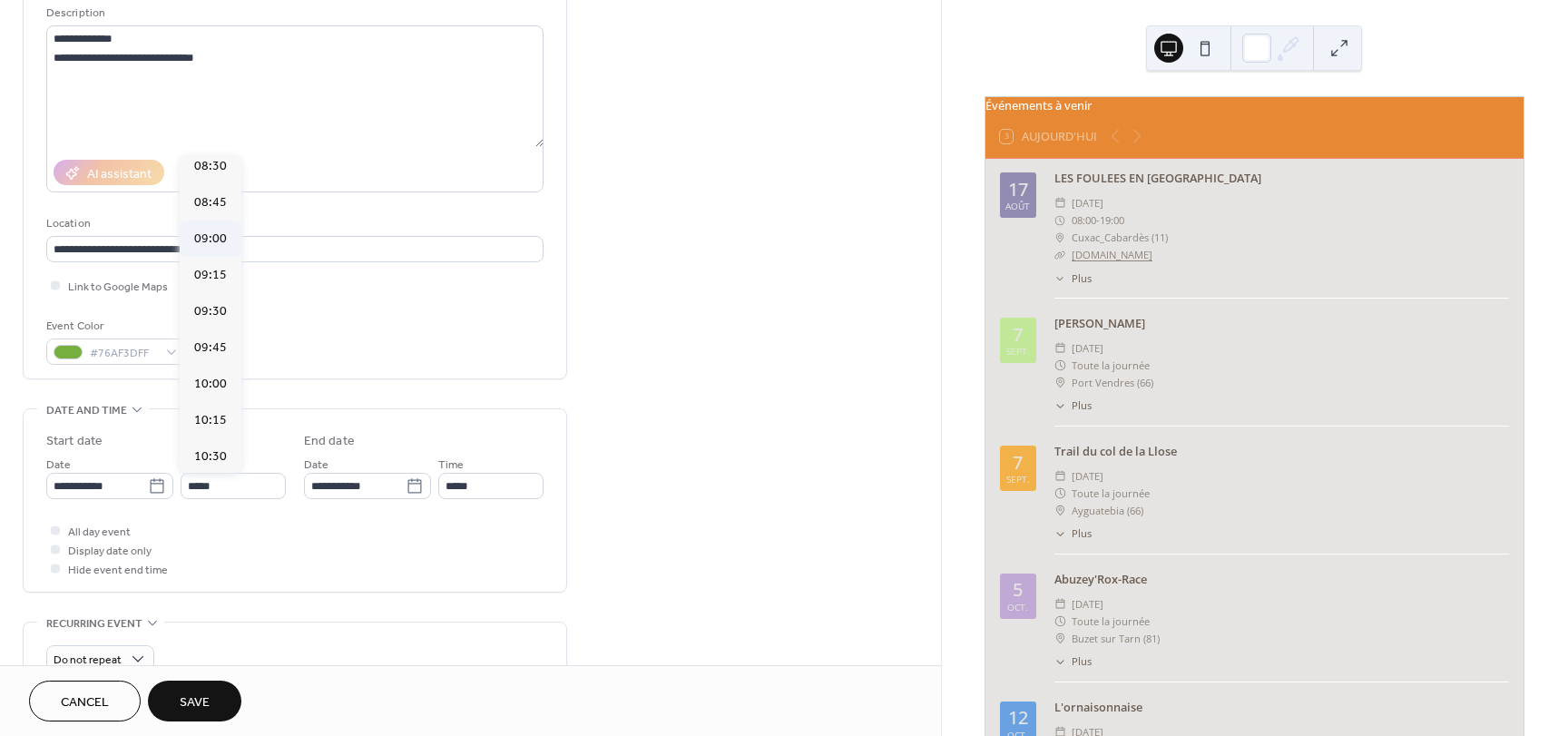 type on "*****" 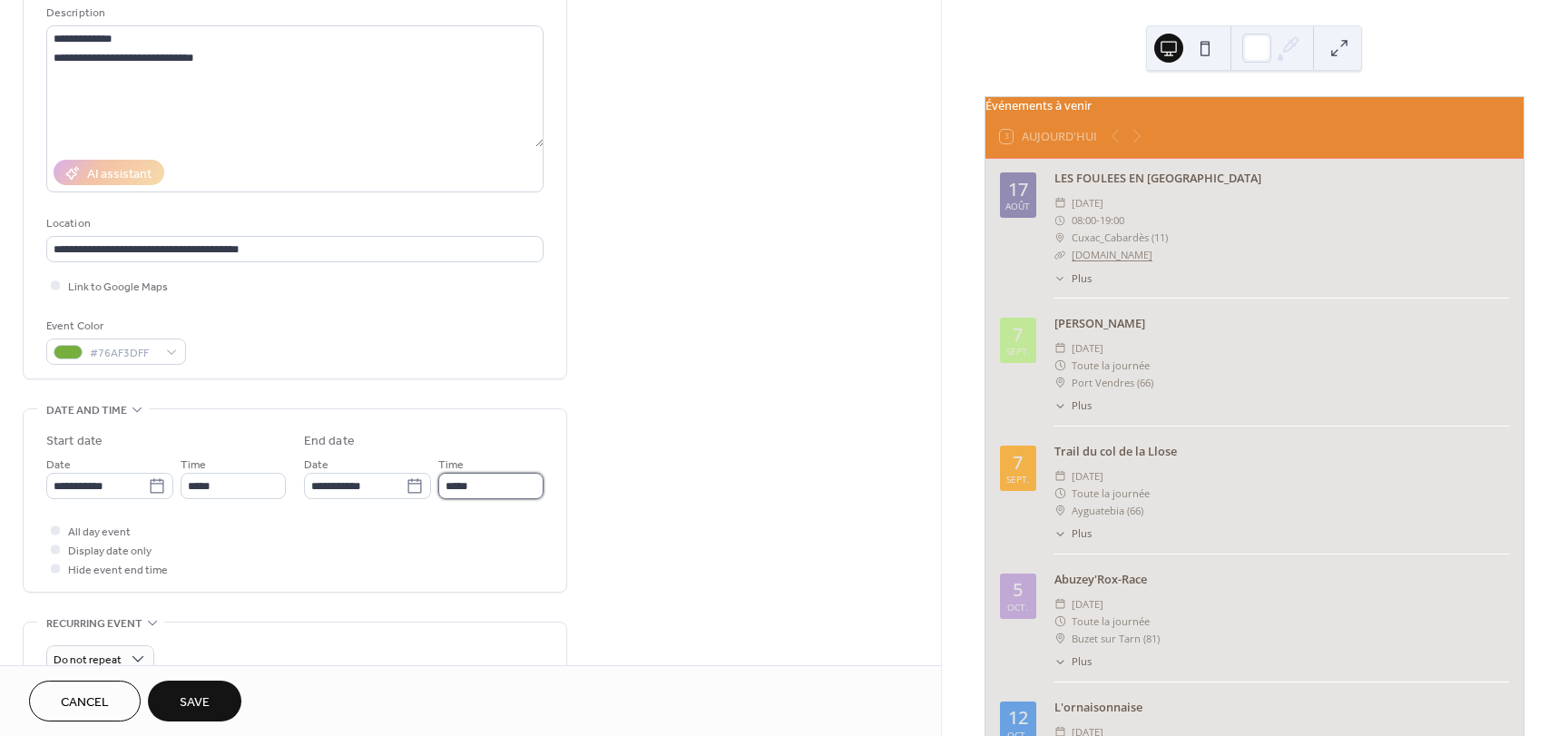 click on "*****" at bounding box center [491, 486] 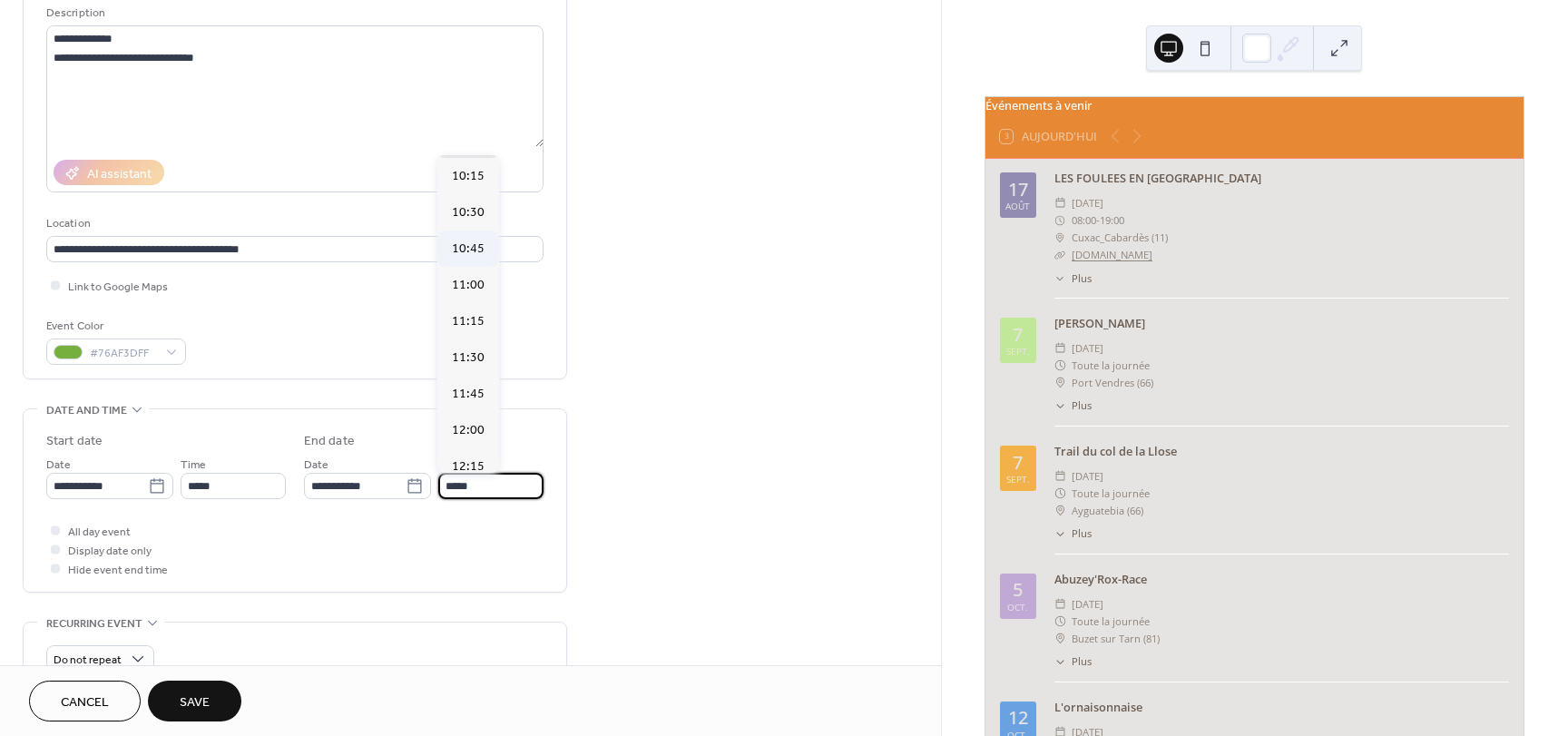 scroll, scrollTop: 182, scrollLeft: 0, axis: vertical 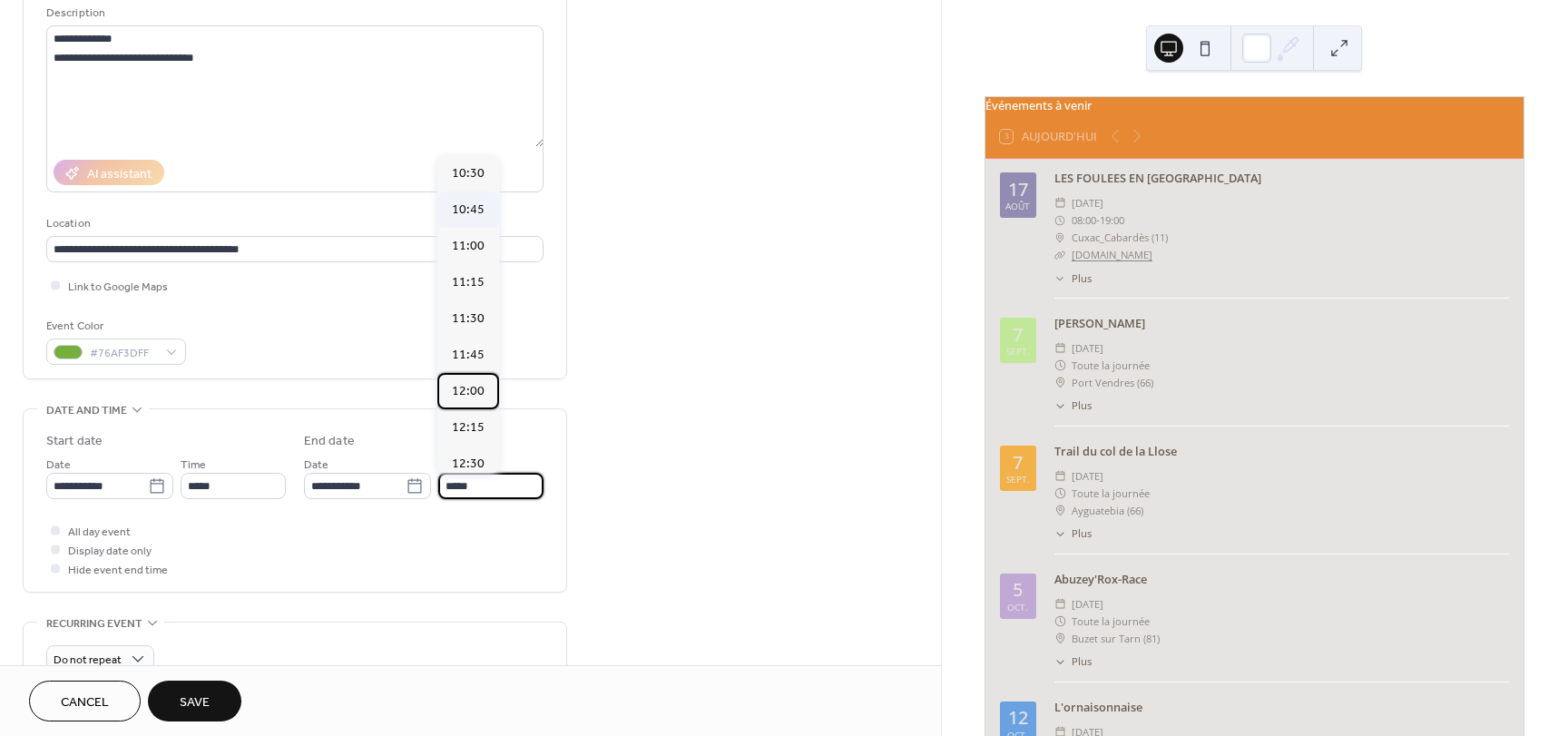 click on "12:00" at bounding box center (468, 391) 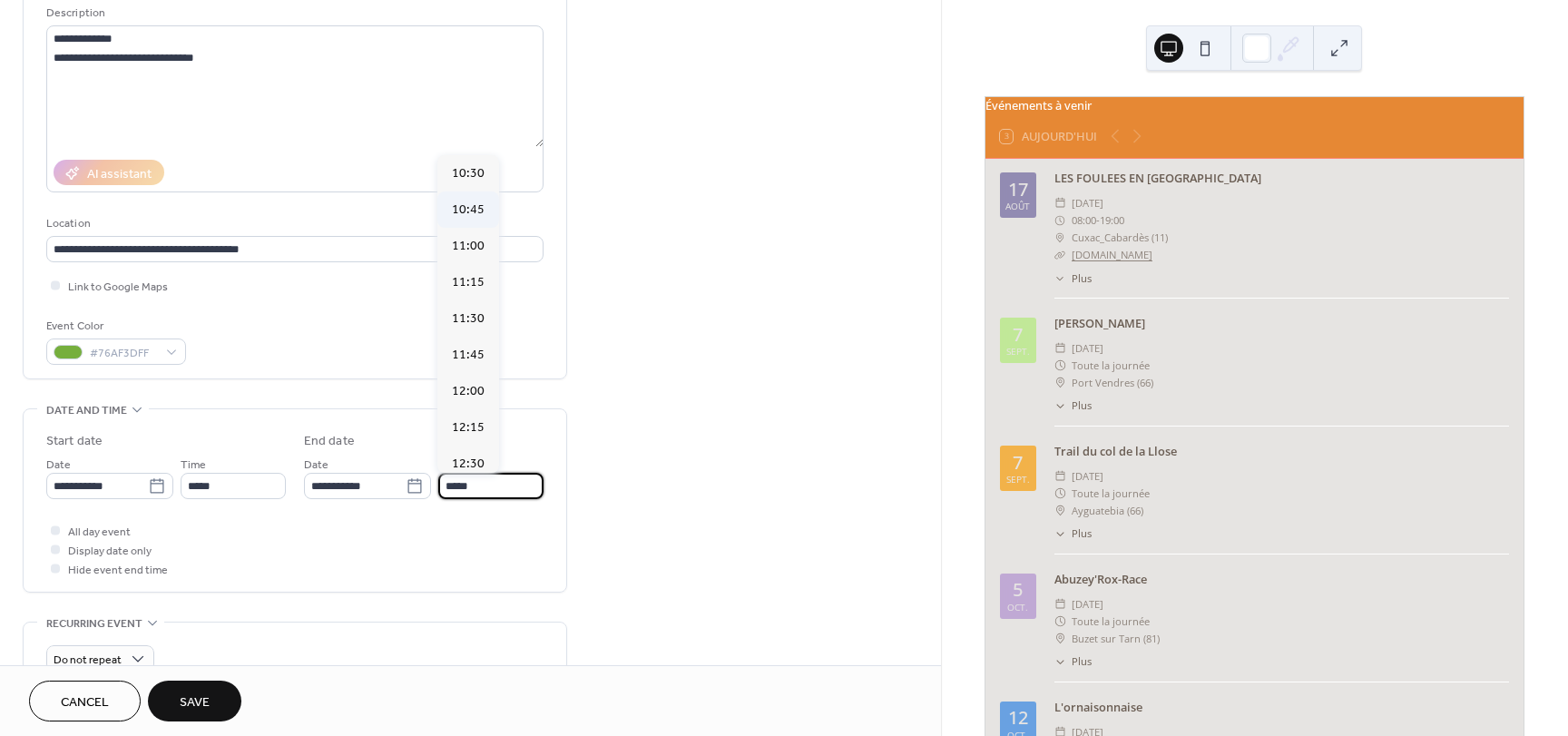 type on "*****" 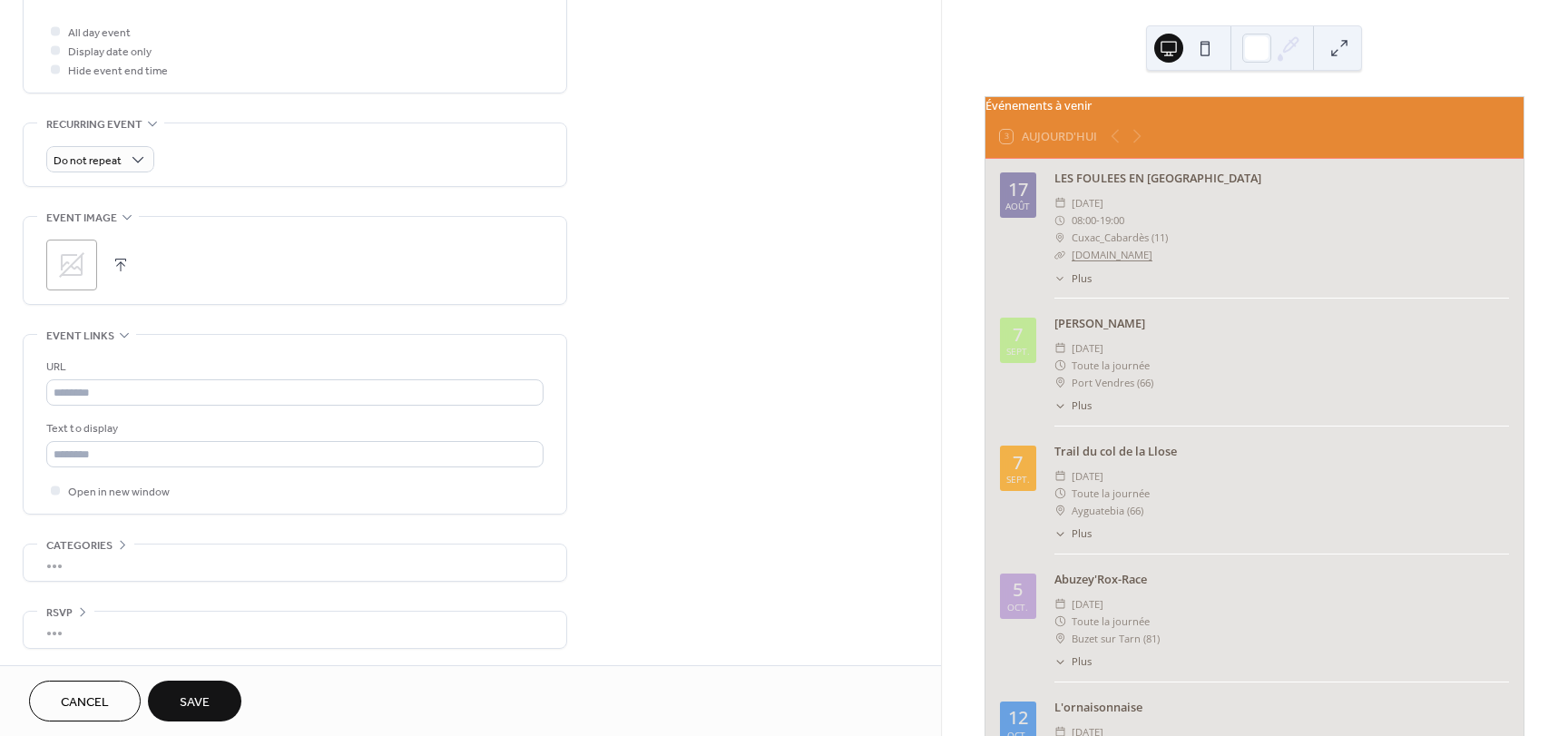 scroll, scrollTop: 682, scrollLeft: 0, axis: vertical 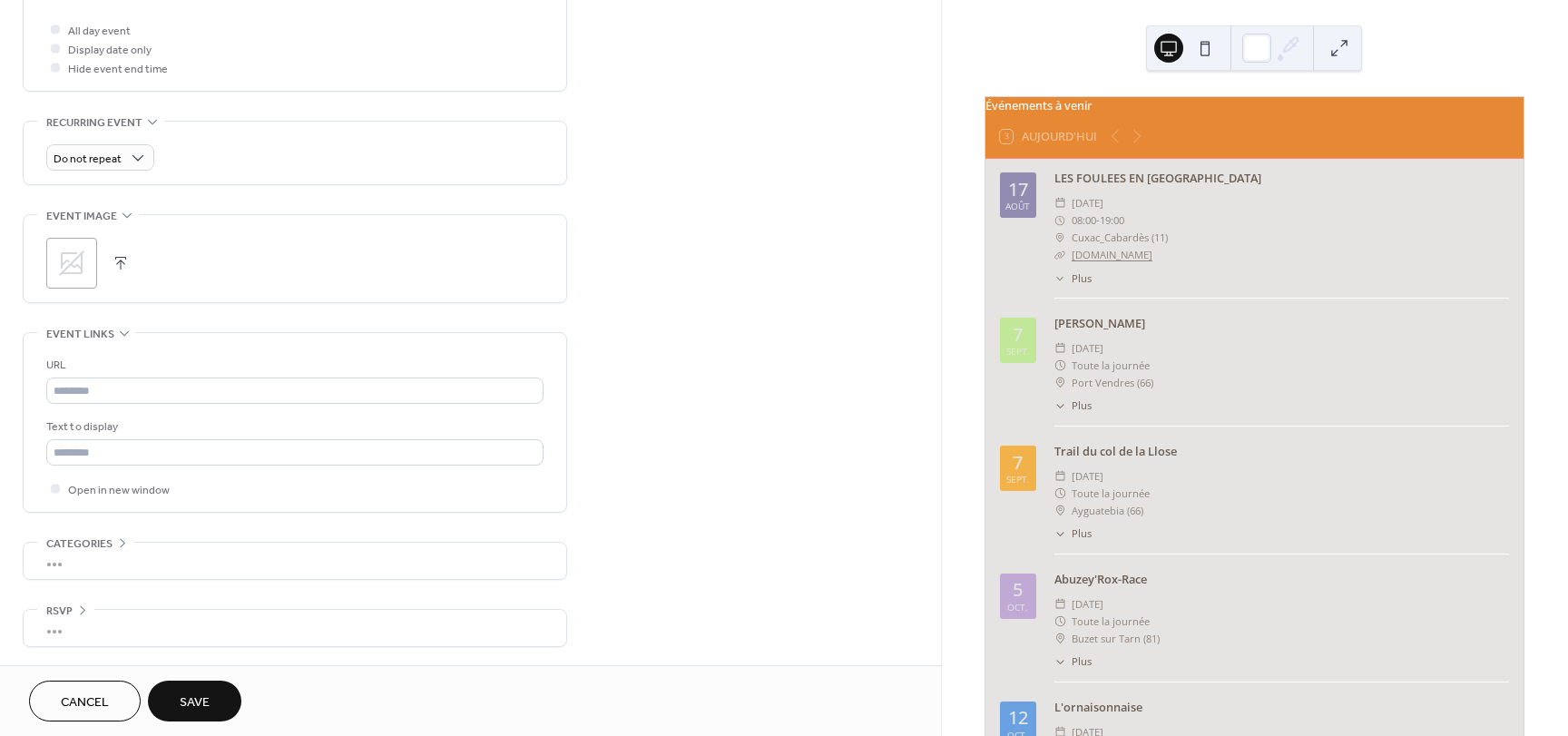click on "Save" at bounding box center [194, 702] 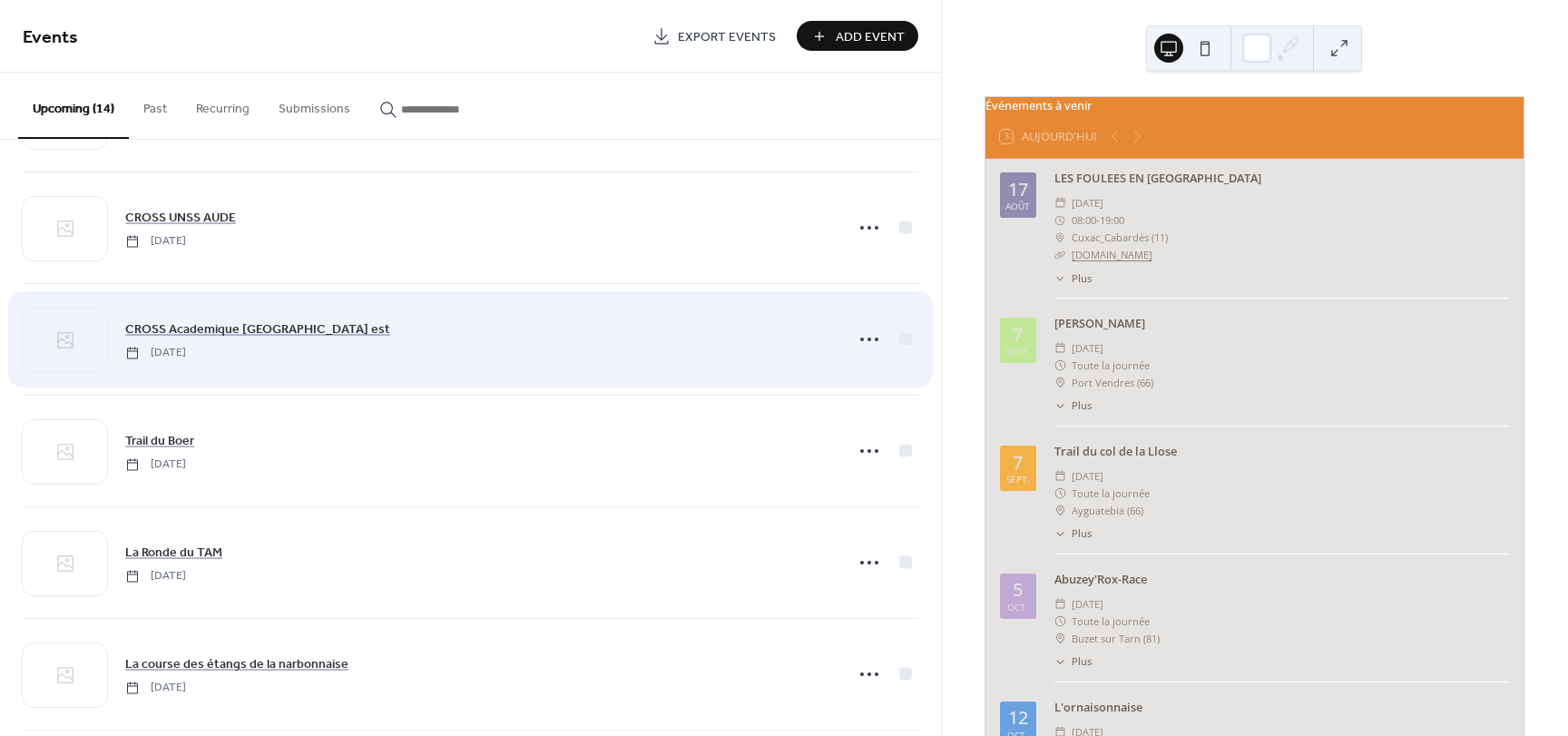 scroll, scrollTop: 1020, scrollLeft: 0, axis: vertical 